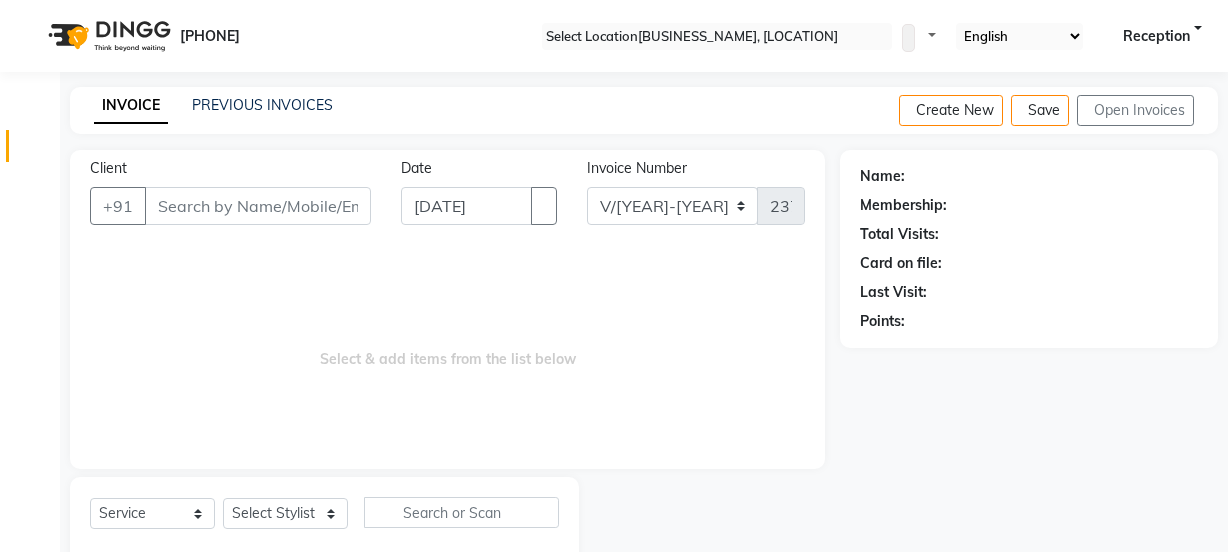 scroll, scrollTop: 50, scrollLeft: 0, axis: vertical 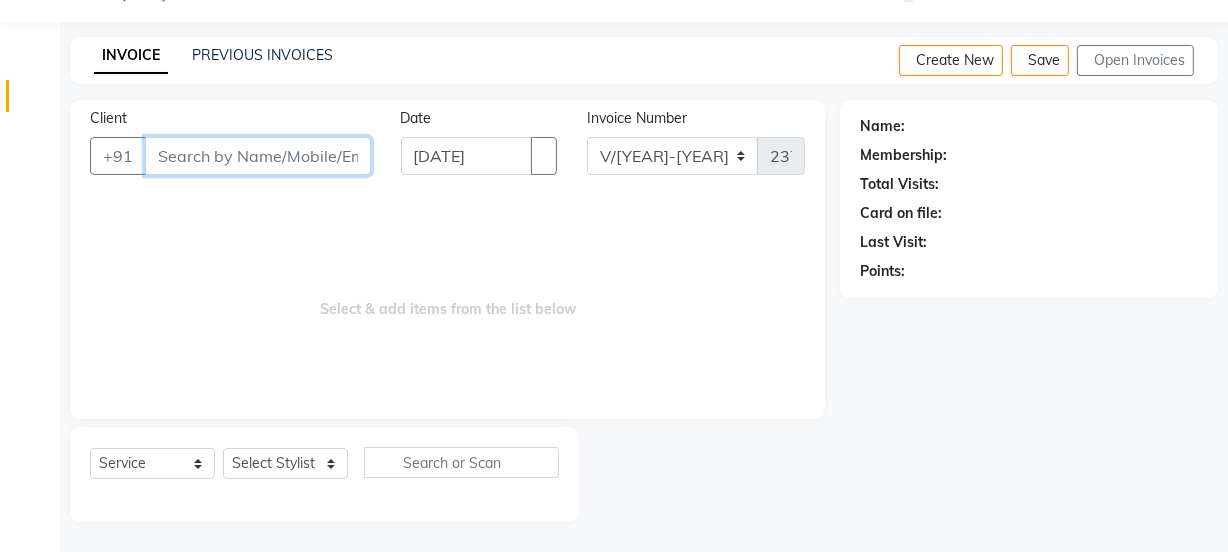 click on "Client" at bounding box center [258, 156] 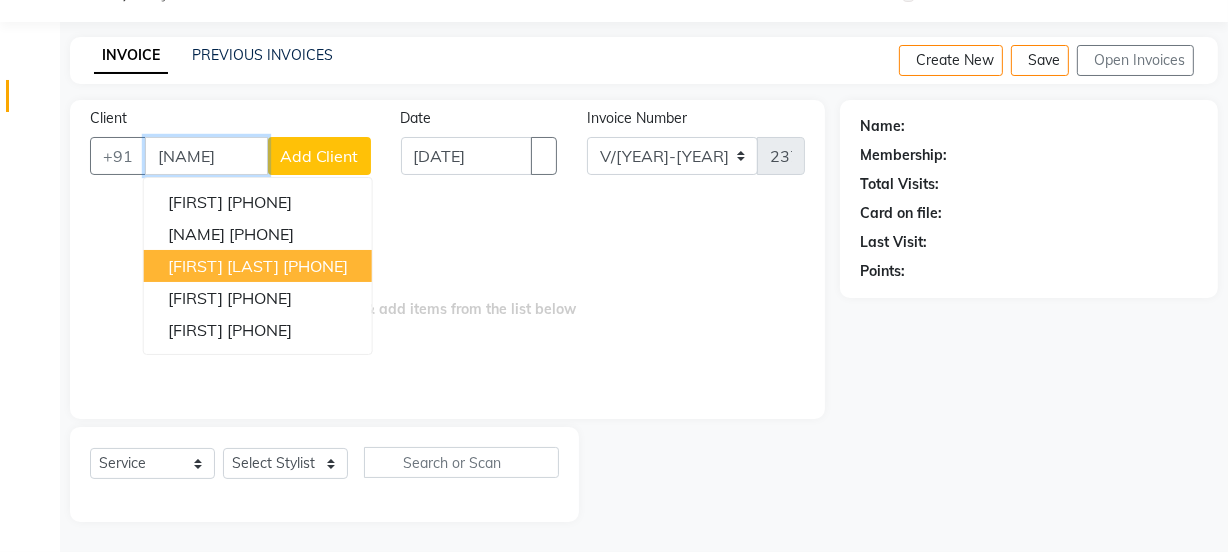 click on "[PHONE]" at bounding box center (315, 266) 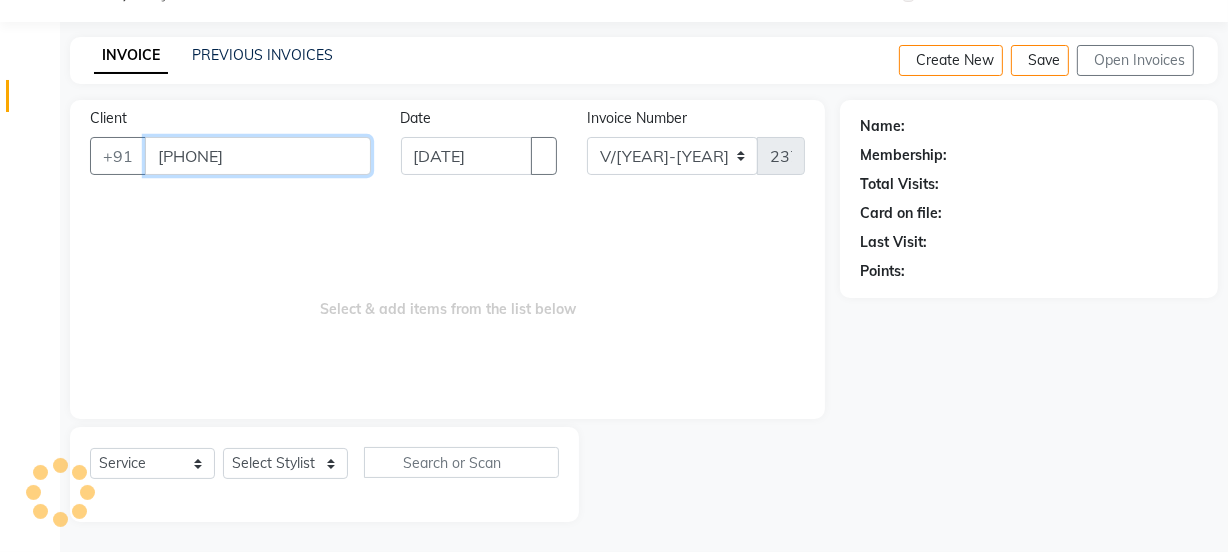 type on "[PHONE]" 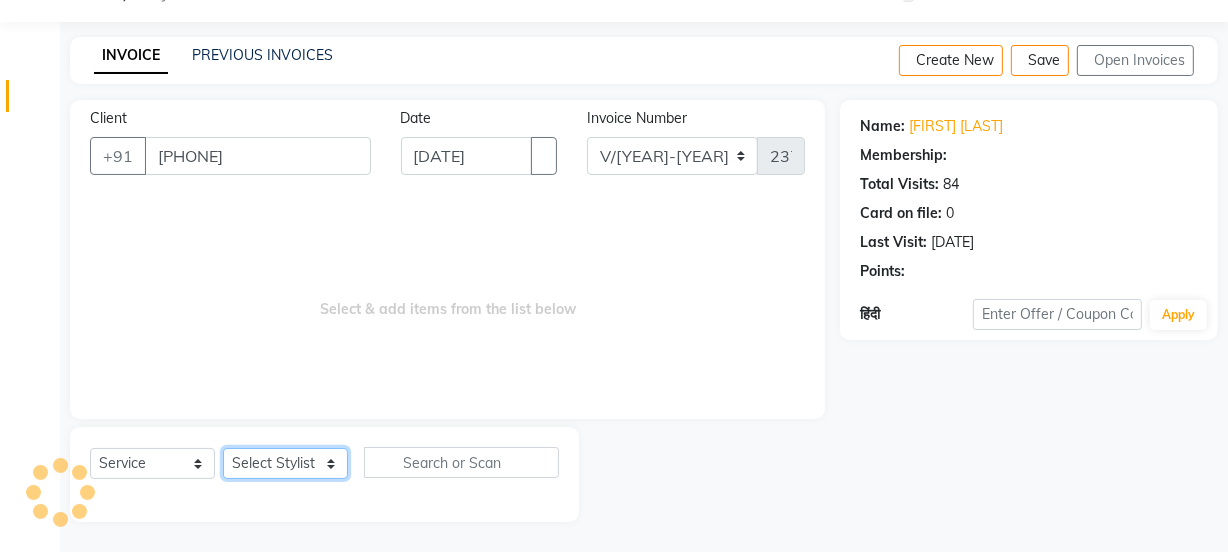 click on "Select Stylist [NAME] [NAME] Manager [NAME] [NAME] [NAME] [NAME] 2 Reception [NAME] [NAME] [NAME] [NAME] [NAME] [NAME] [NAME] [NAME] [NAME]" at bounding box center [285, 463] 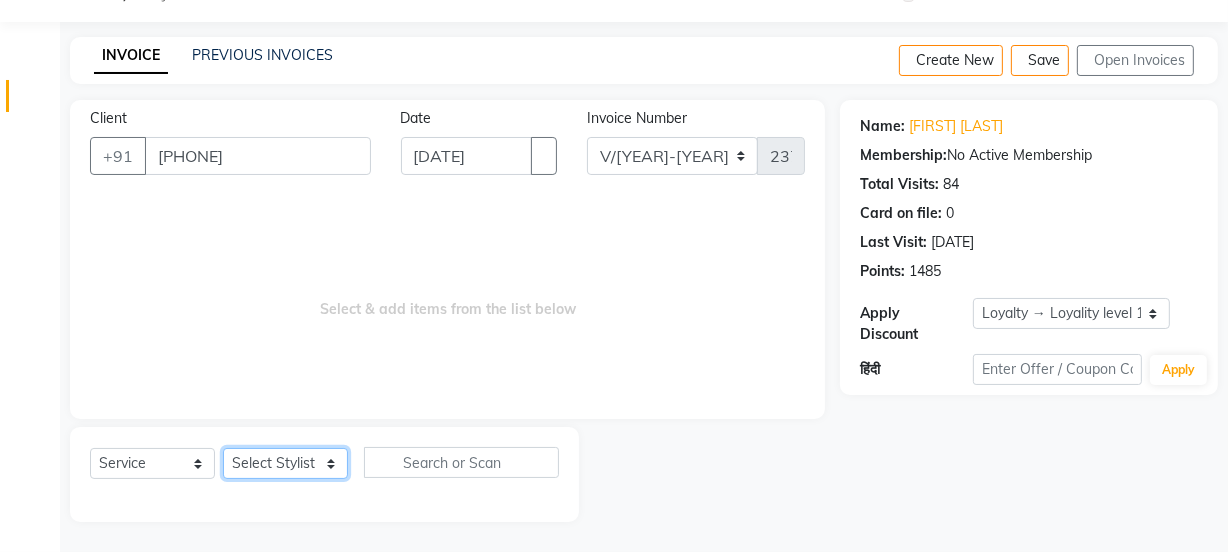 select on "75728" 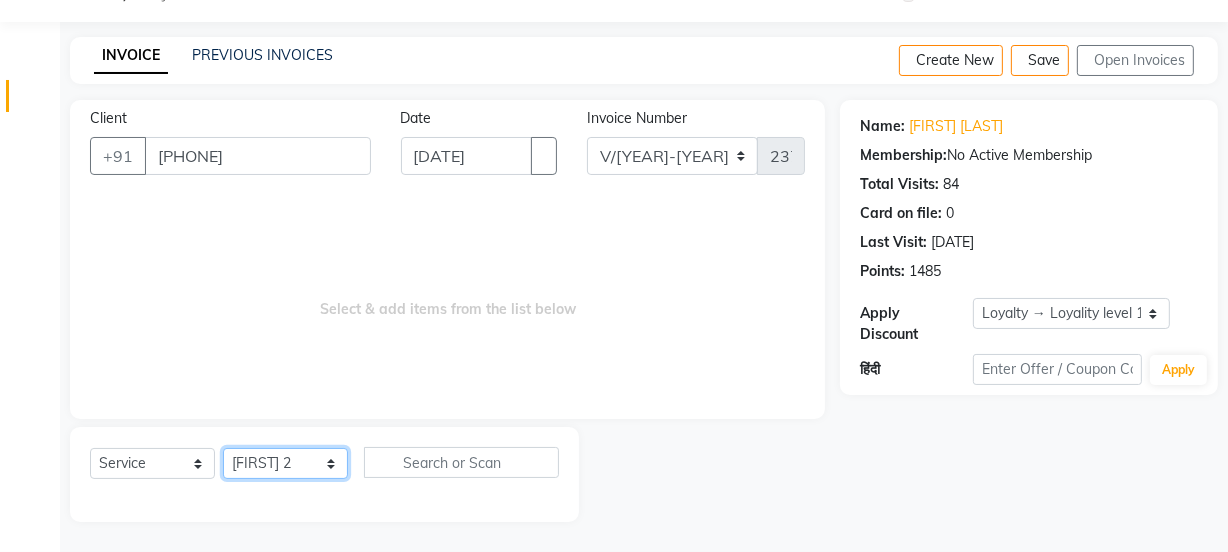 click on "Select Stylist [NAME] [NAME] Manager [NAME] [NAME] [NAME] [NAME] 2 Reception [NAME] [NAME] [NAME] [NAME] [NAME] [NAME] [NAME] [NAME] [NAME]" at bounding box center [285, 463] 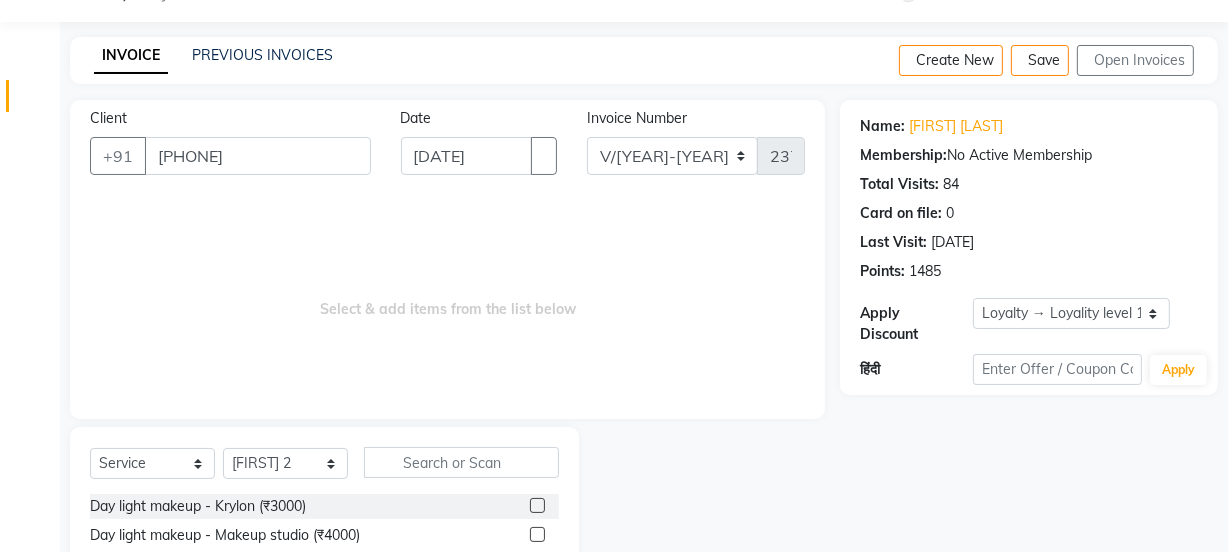 drag, startPoint x: 443, startPoint y: 425, endPoint x: 450, endPoint y: 446, distance: 22.135944 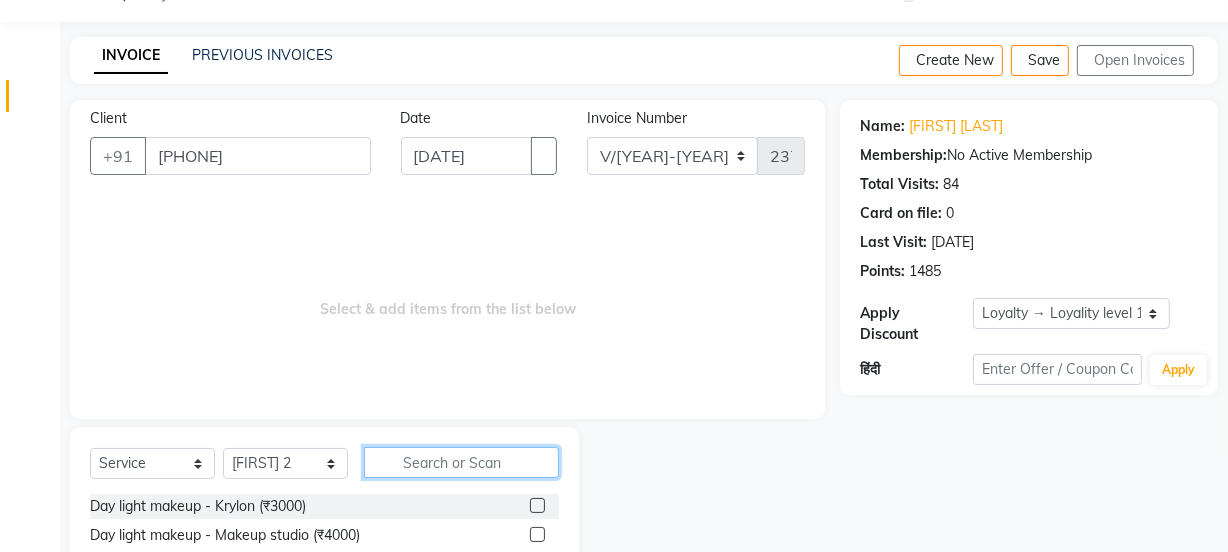 click at bounding box center [461, 462] 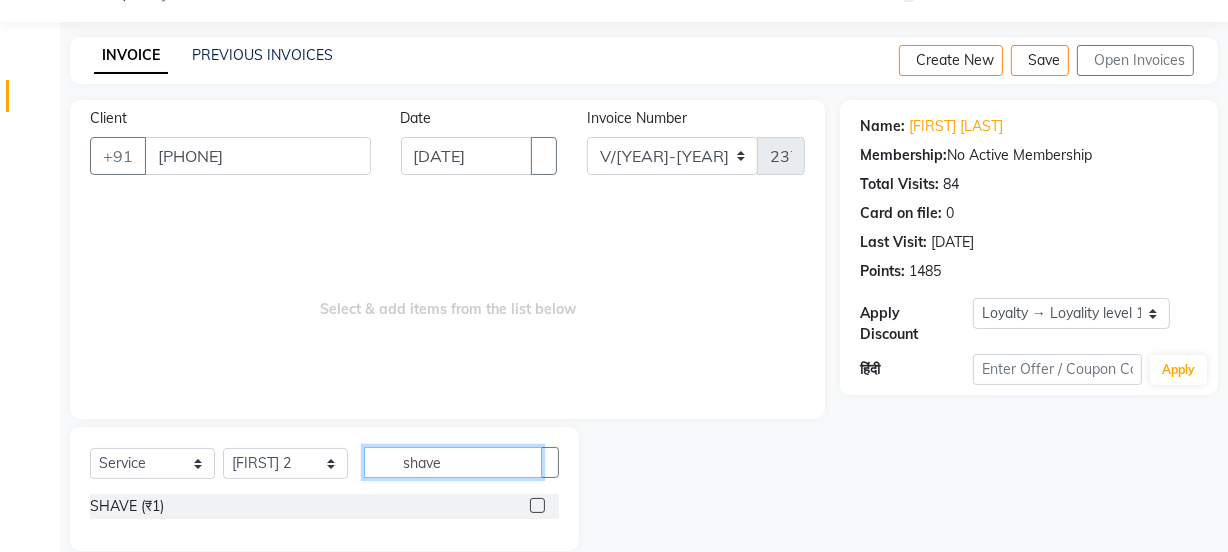 type on "shave" 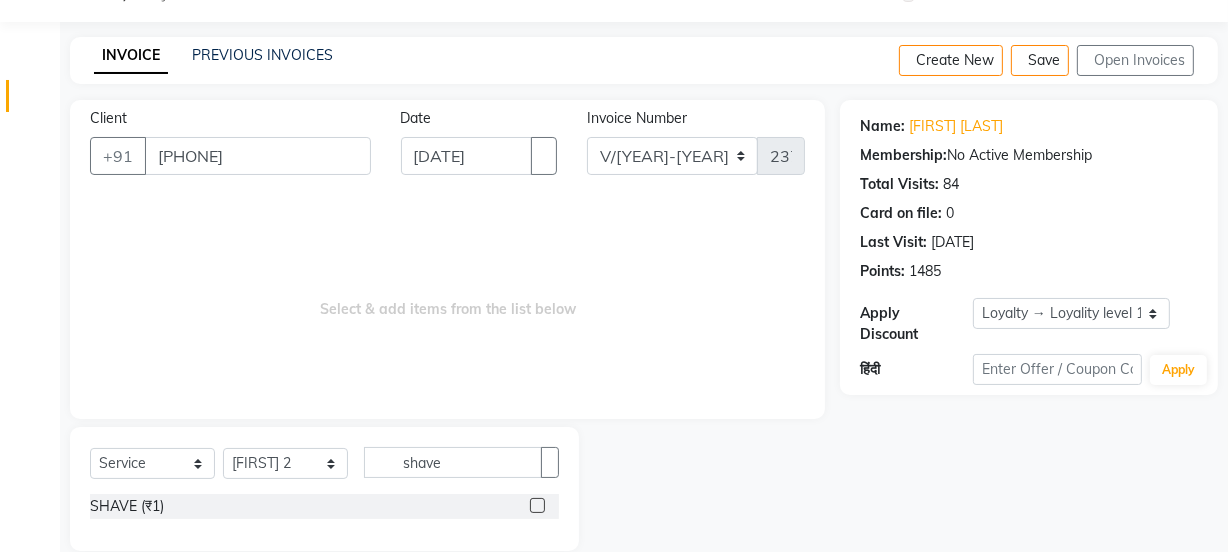 click at bounding box center [536, 508] 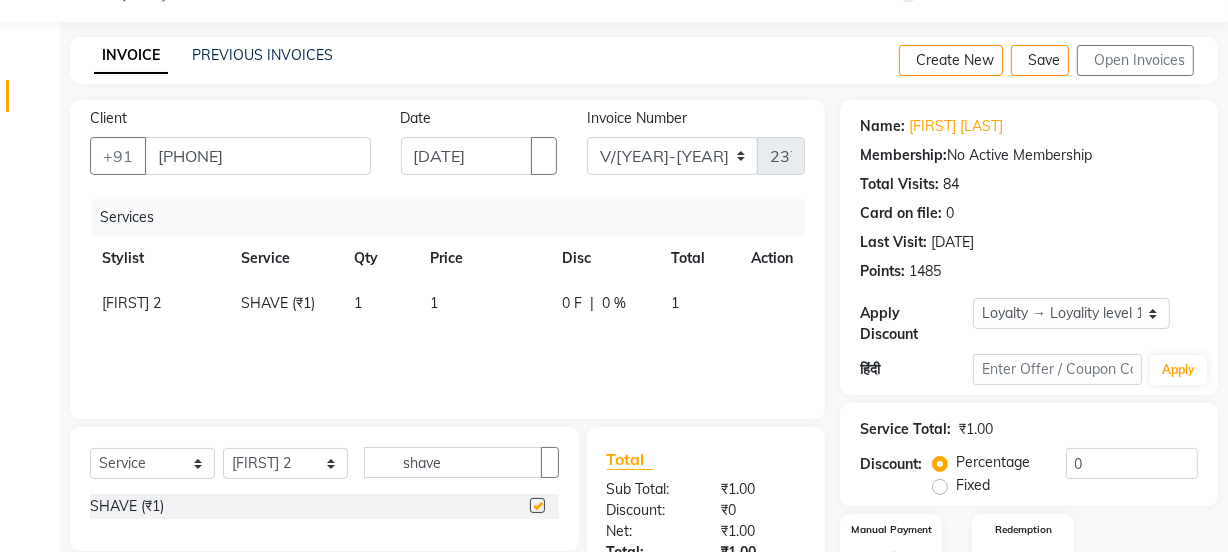 click on "Services Stylist Service Qty Price Disc Total Action Raman 2 SHAVE (₹1) 1 1 0 F | 0 % 1" at bounding box center [447, 299] 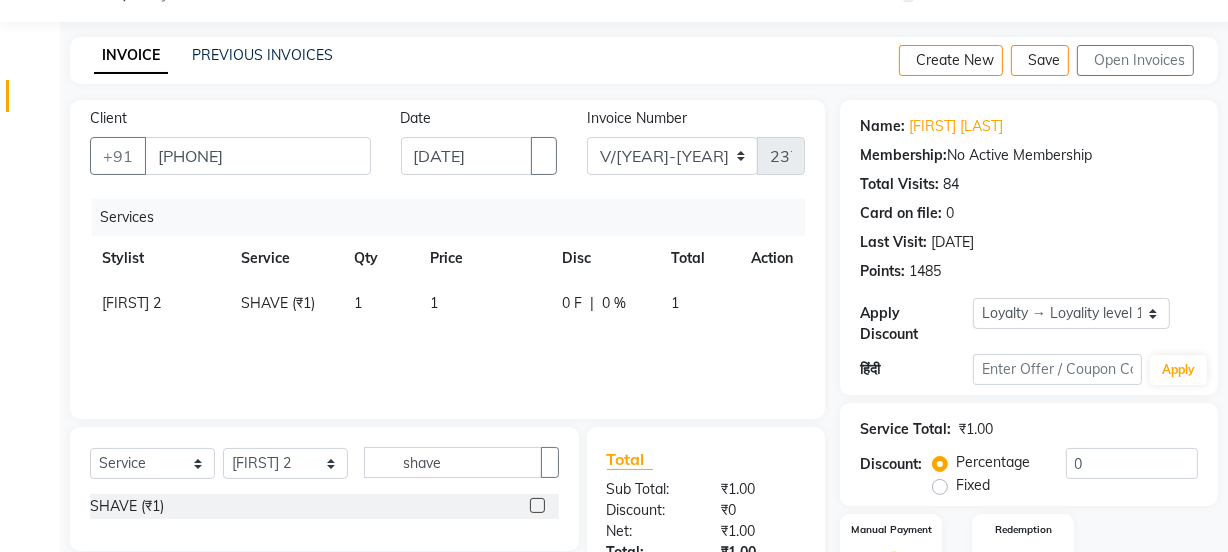 click on "1" at bounding box center [484, 303] 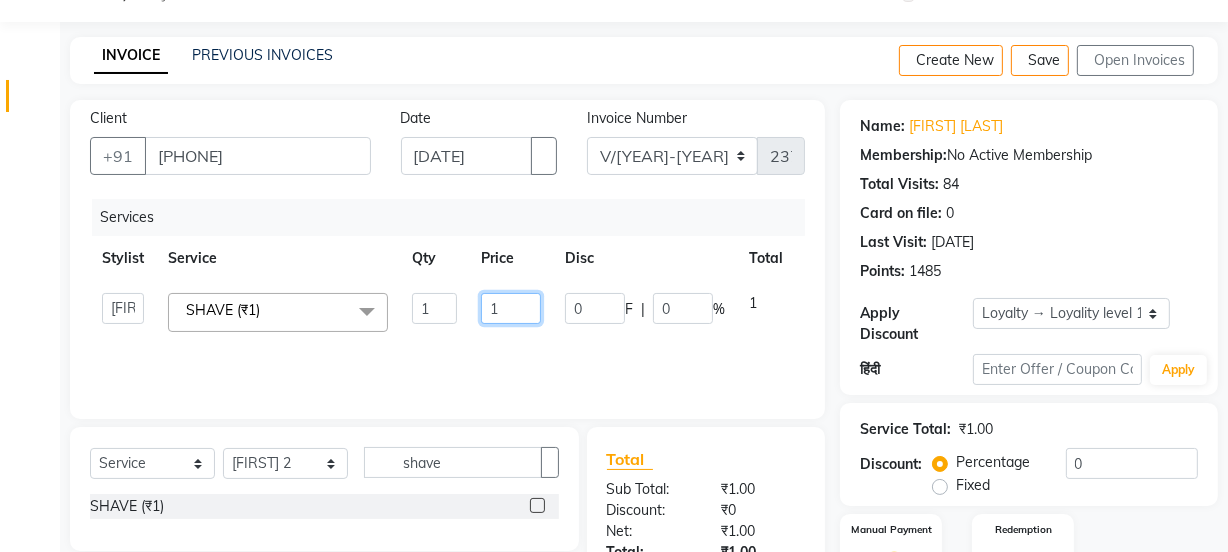 click on "1" at bounding box center (434, 308) 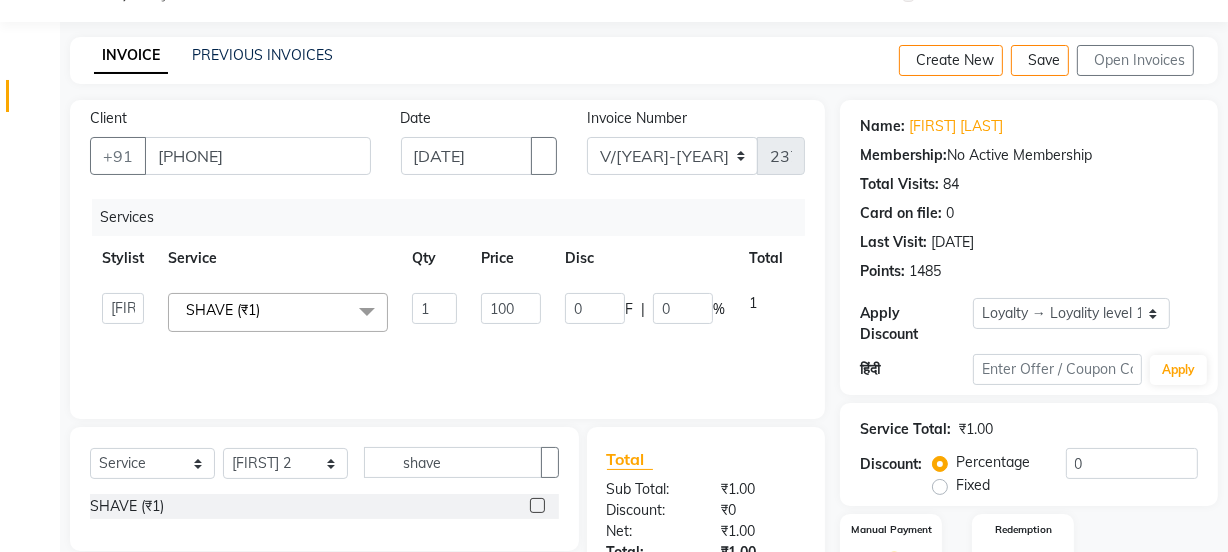 click on "Services Stylist Service Qty Price Disc Total Action Jyoti kaif Manager Pooja Prachi Raman Raman 2 Reception RIHAN Sameer simo SUNNY yogita SHAVE (₹1) x Day light makeup - Krylon (₹3000) Day light makeup - Makeup studio (₹4000) Day light makeup - Air brush (₹5000) Frount trimming (₹200) NANO (₹6000) Schwarzkopf root touch (₹1200) Full Arms Bleach (₹500) Bubble gum pedicure (₹1200) Wella bleach (₹700) FACE SCRUB (₹200) EYELESH (₹500) KANPEKI (₹3000) TANINO BOTOX (₹7000) BUBBLE GUM MANICURE (₹1500) TMT MASK (₹8001) MOROCCO SEREM (₹1800) LOREAL GLOBLE COLOUR (₹3000) BACK RICA WAX (₹600) NAIL CUT (₹100) PROTIN SPA G (₹1500) FOOT MASSAGE (₹300) STOMACH WAX (₹200) BACK TRIMMING (₹150) TWACHA FACIAL (₹1500) MACADAMIA SPA (₹3000) FULL BODY TRIMMING (₹100) THREADING MALE (₹100) BLUETOX (₹6000) lower lips (₹30) NOSE WAX (₹50) CHIN WAX (₹50) UNDER ARMS TRIMMING (₹50) ELBOWS (₹100) MENHDI APPLICATION (₹300) pack (₹200)" at bounding box center (447, 299) 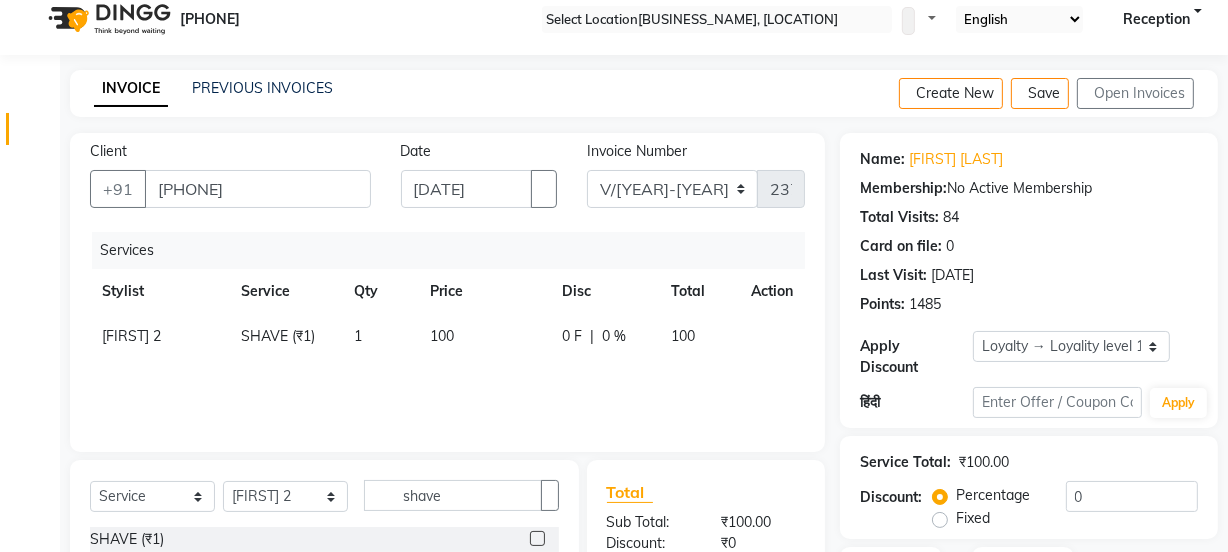 scroll, scrollTop: 0, scrollLeft: 0, axis: both 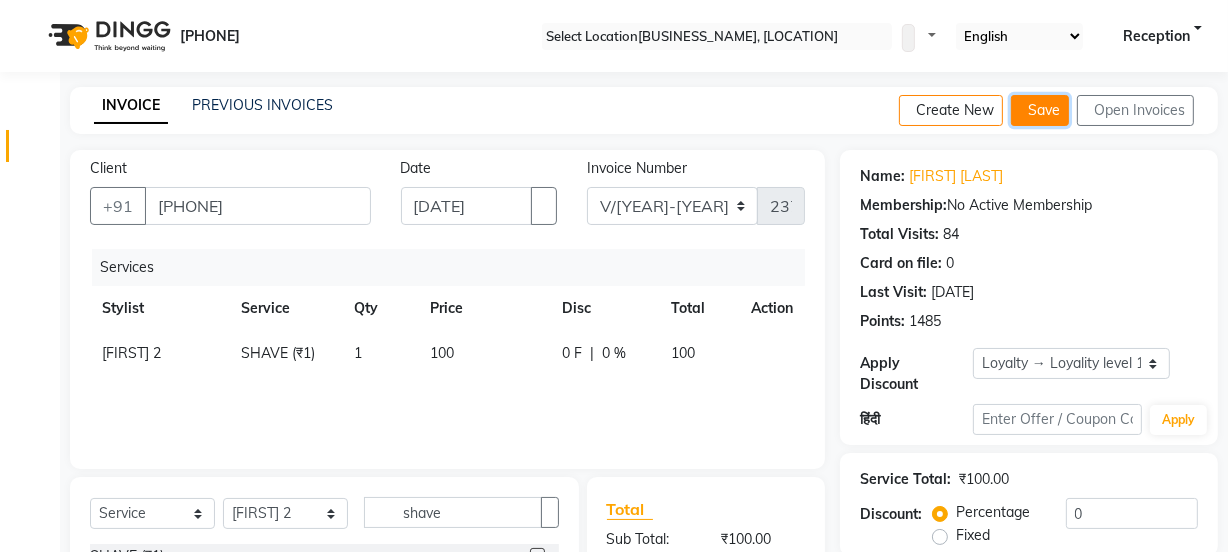 click on "Save" at bounding box center [1040, 110] 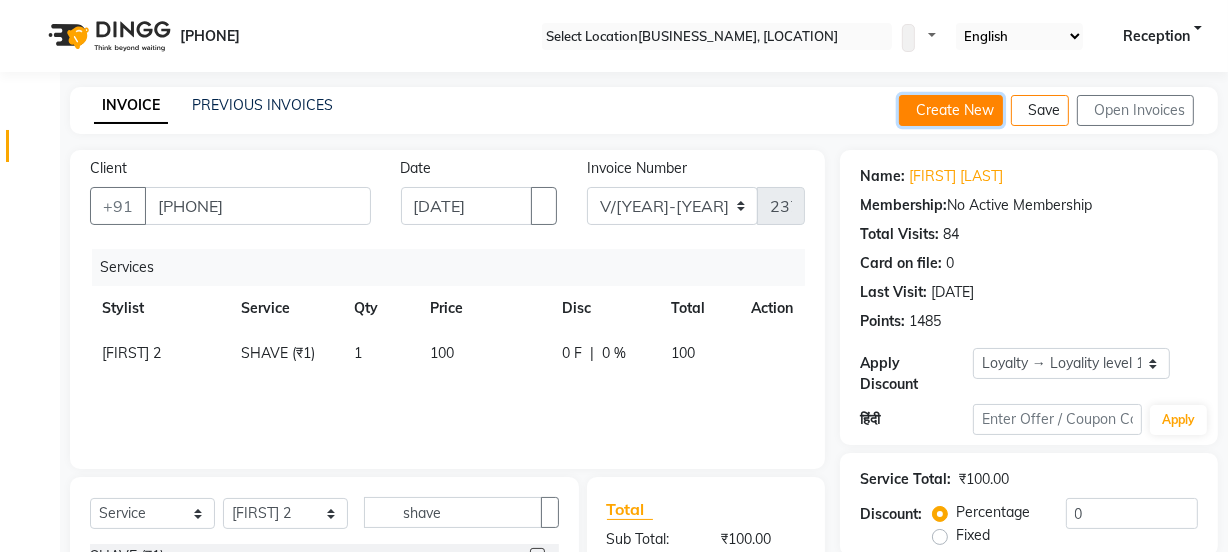 click at bounding box center [912, 110] 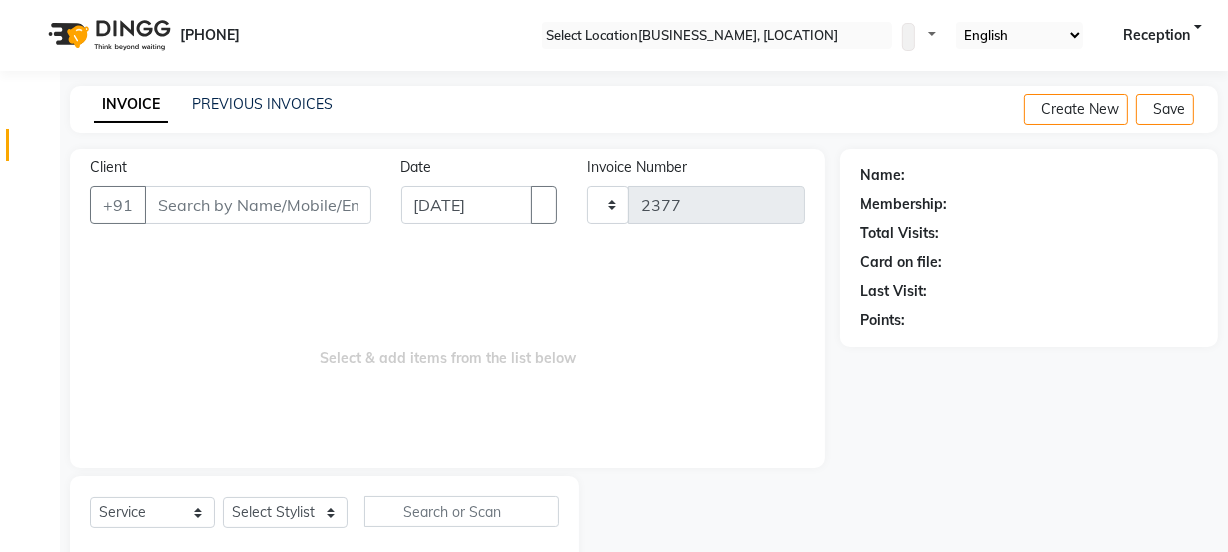 scroll, scrollTop: 50, scrollLeft: 0, axis: vertical 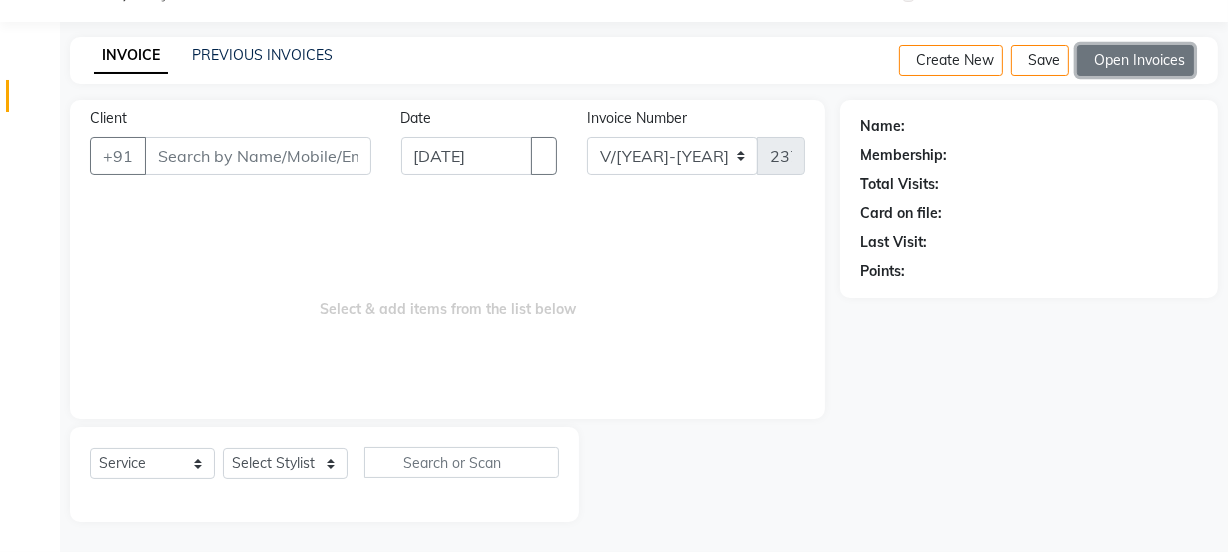click on "Open Invoices" at bounding box center (1135, 60) 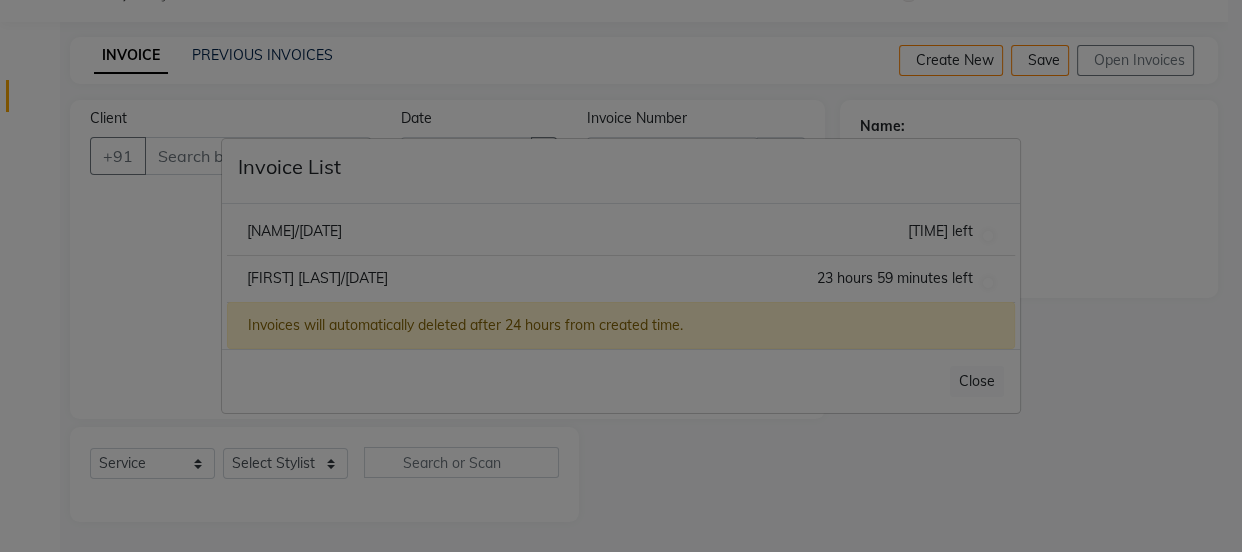 click on "Invoice List [NAME] [DATE] [TIME] left [NAME] [DATE] [TIME] left Invoices will automatically deleted after 24 hours from created time. Close" at bounding box center [621, 276] 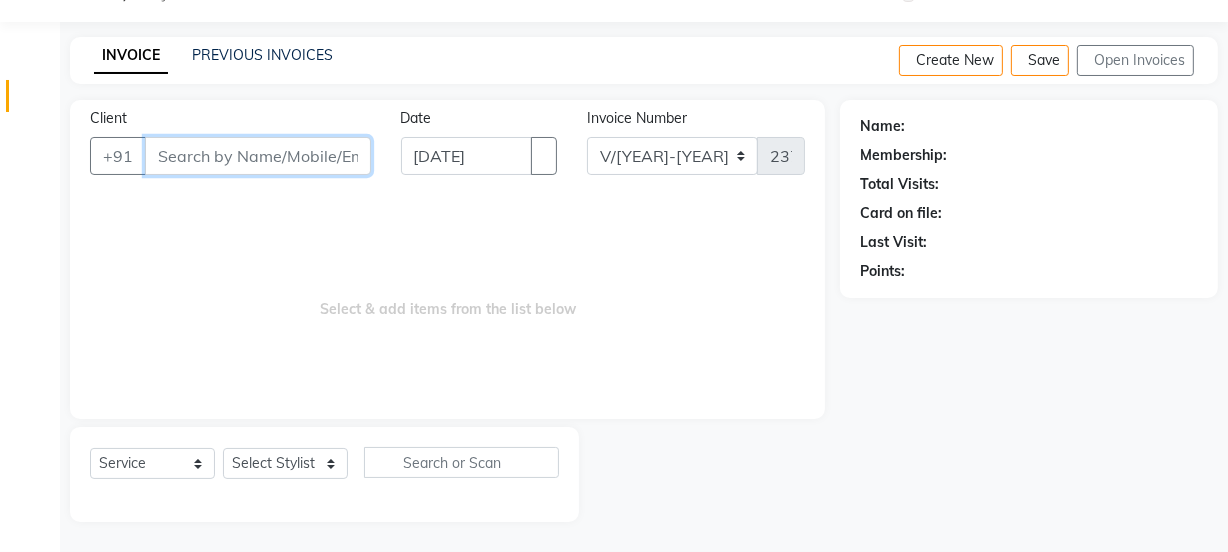 click on "Client" at bounding box center (258, 156) 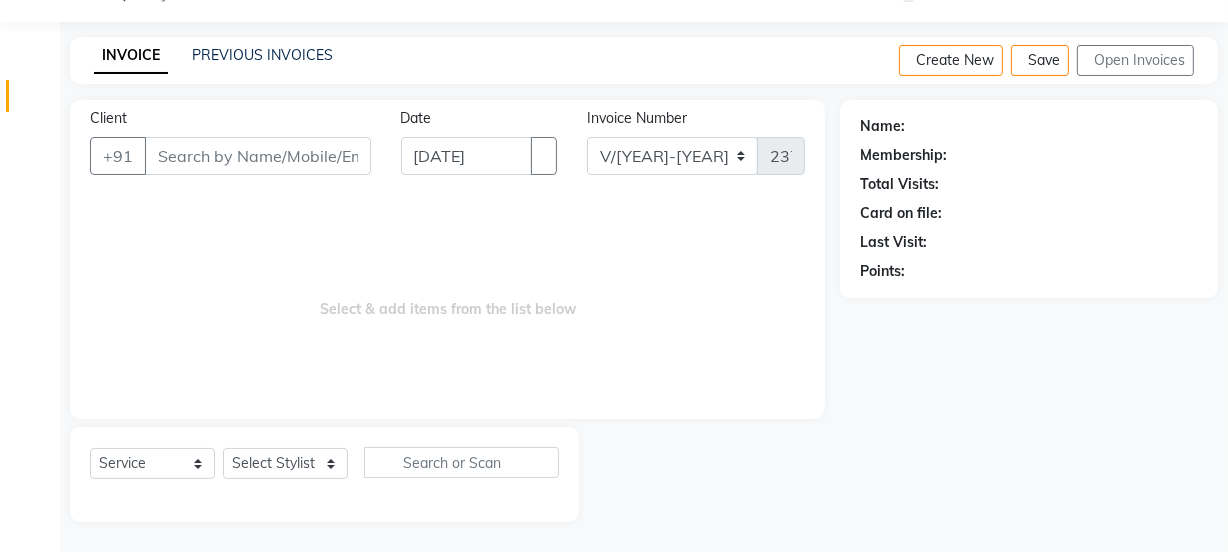 click on "INVOICE PREVIOUS INVOICES" at bounding box center (213, 56) 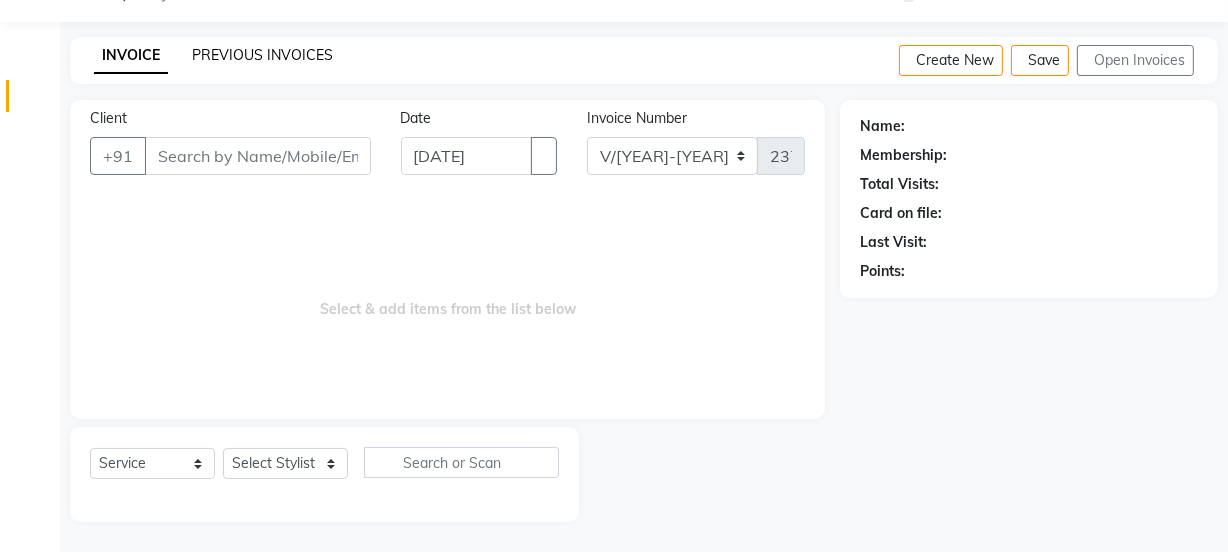 click on "PREVIOUS INVOICES" at bounding box center (262, 55) 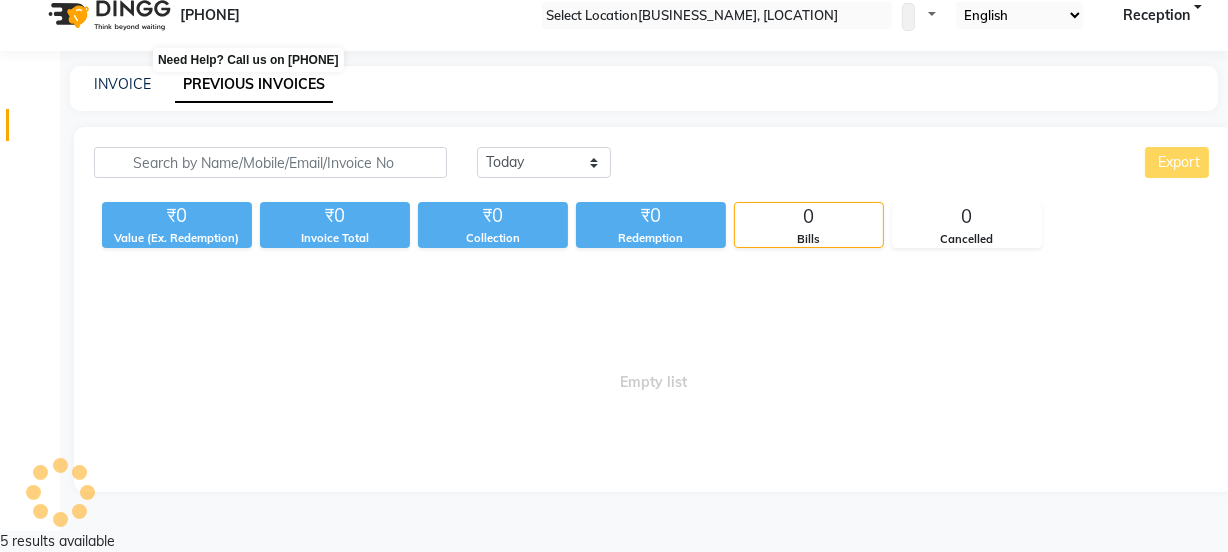 scroll, scrollTop: 0, scrollLeft: 0, axis: both 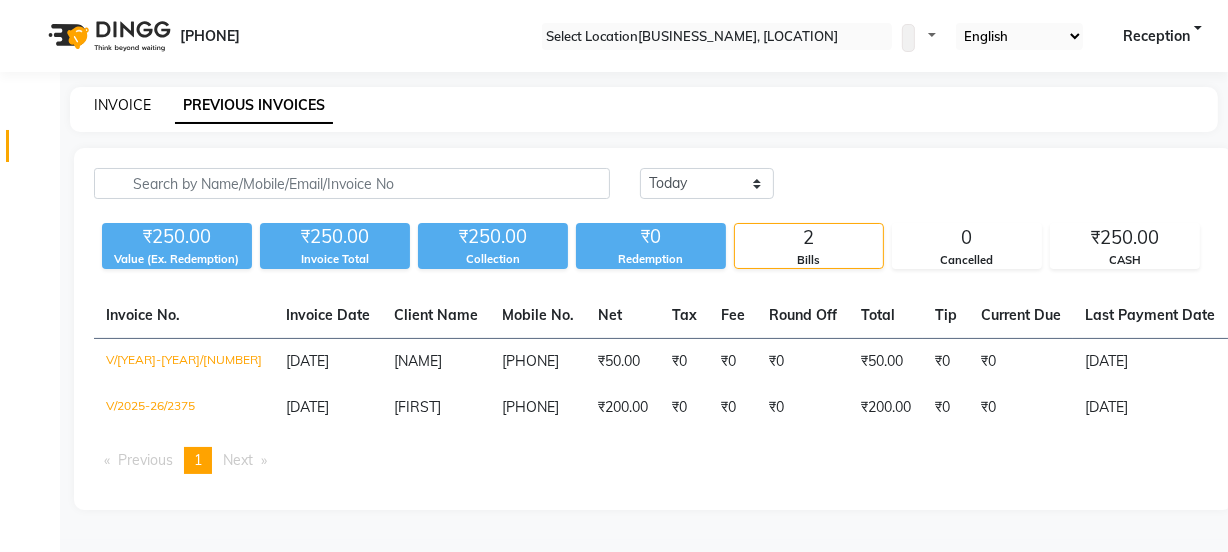 click on "INVOICE" at bounding box center [122, 105] 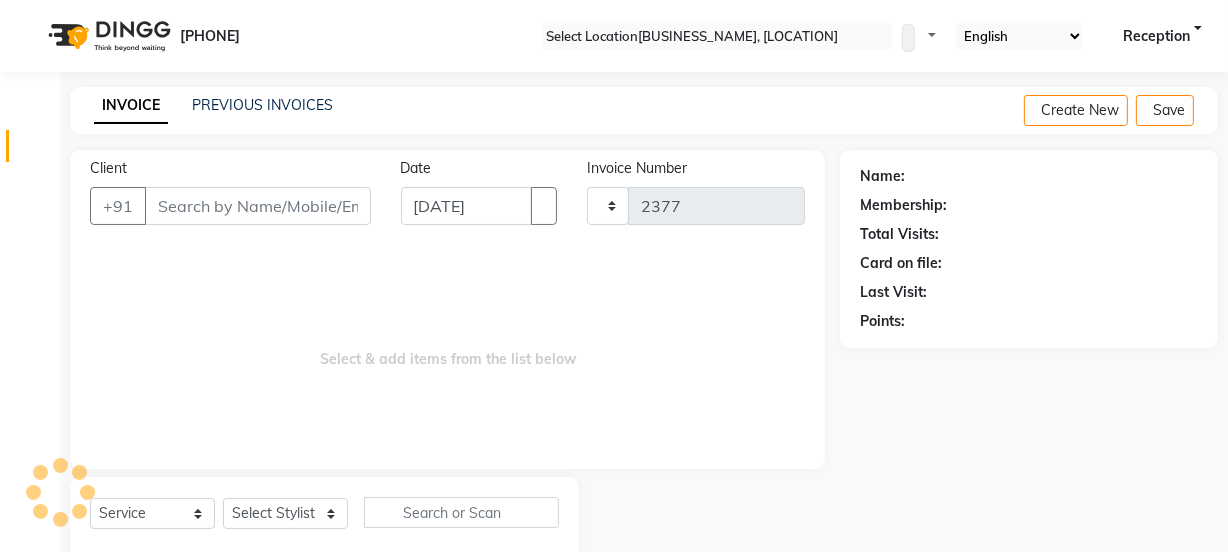 scroll, scrollTop: 50, scrollLeft: 0, axis: vertical 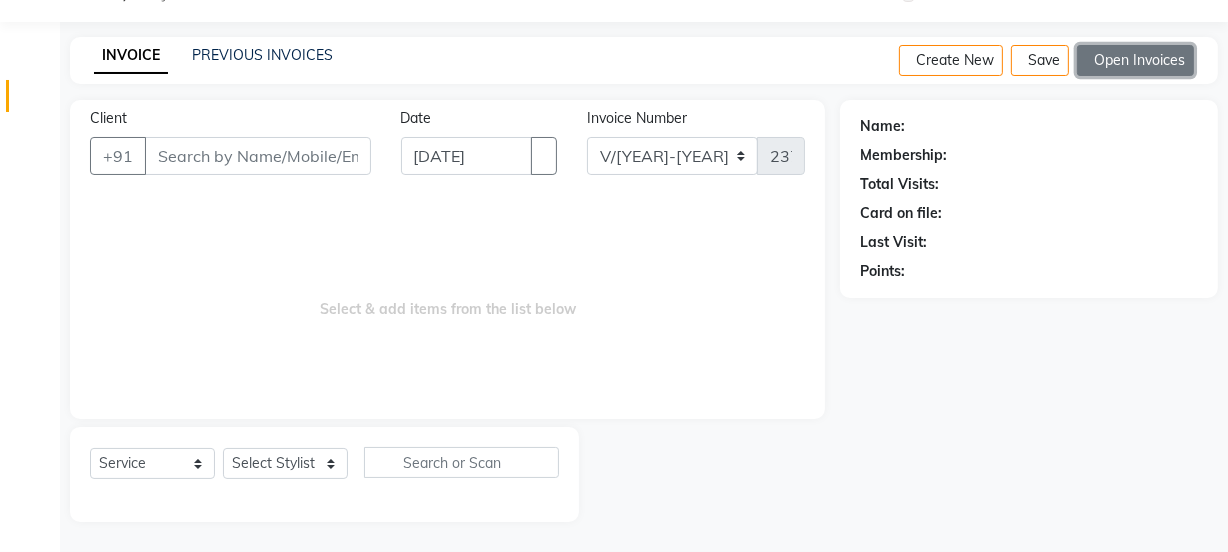 click on "Open Invoices" at bounding box center (1135, 60) 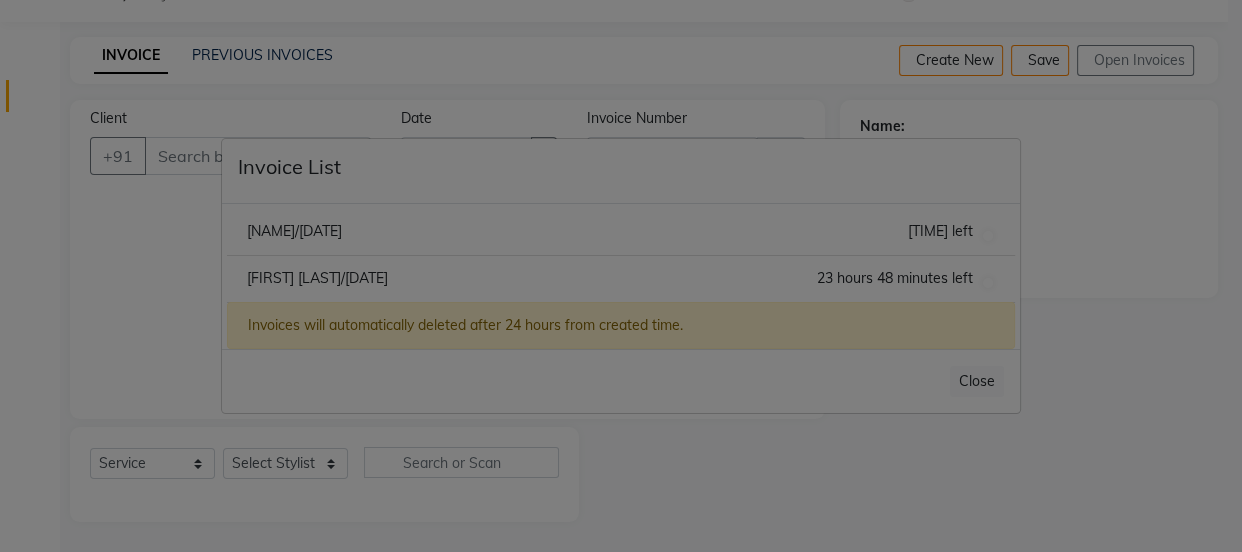 click on "[NAME]/[DATE] [TIME] left" at bounding box center [621, 232] 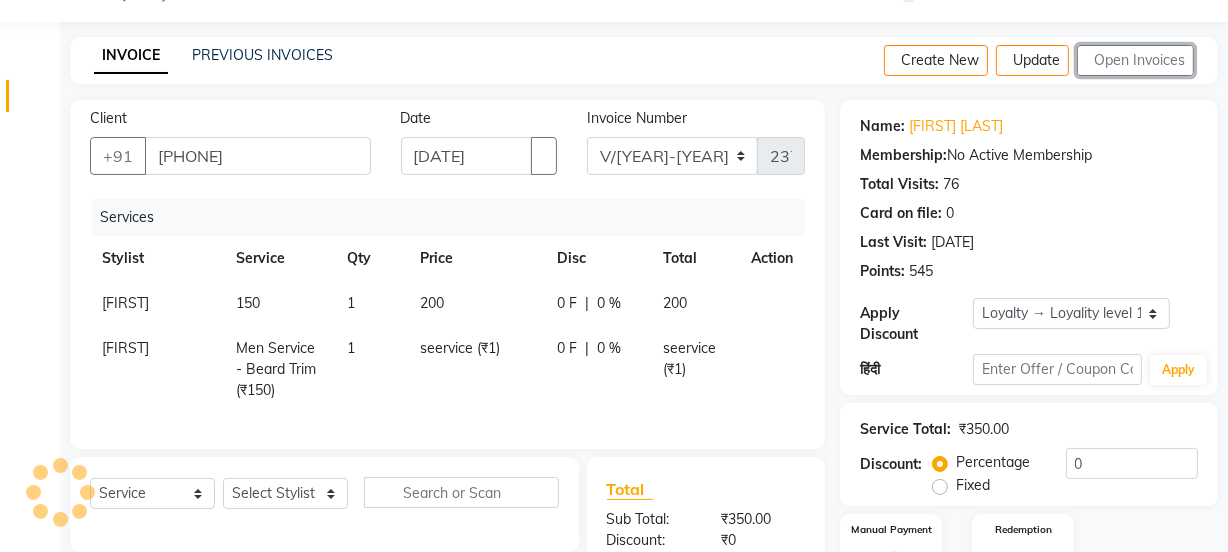 scroll, scrollTop: 291, scrollLeft: 0, axis: vertical 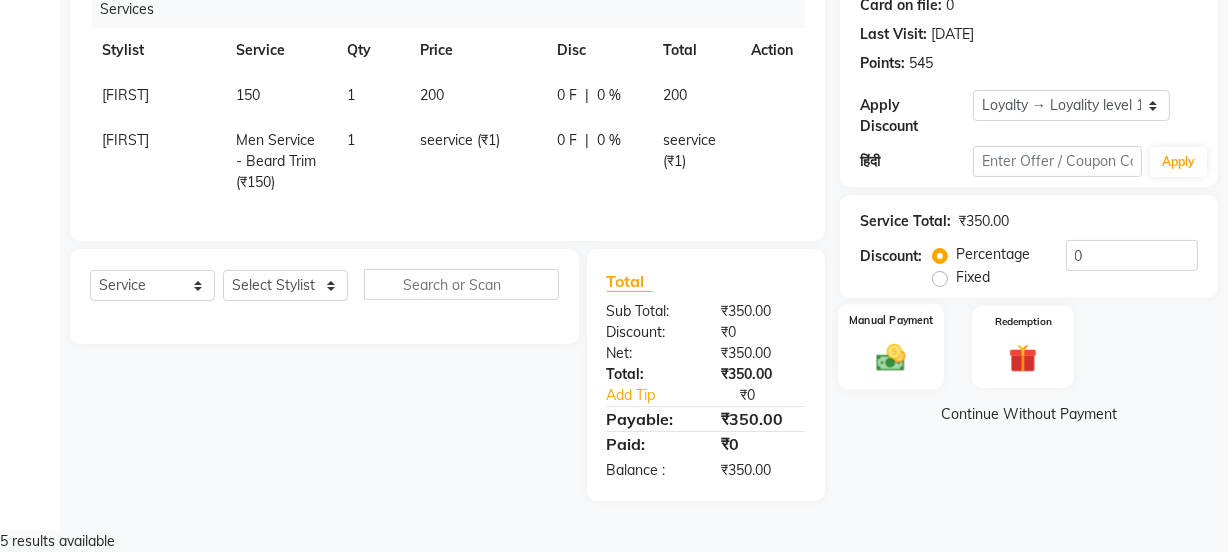 click at bounding box center (891, 357) 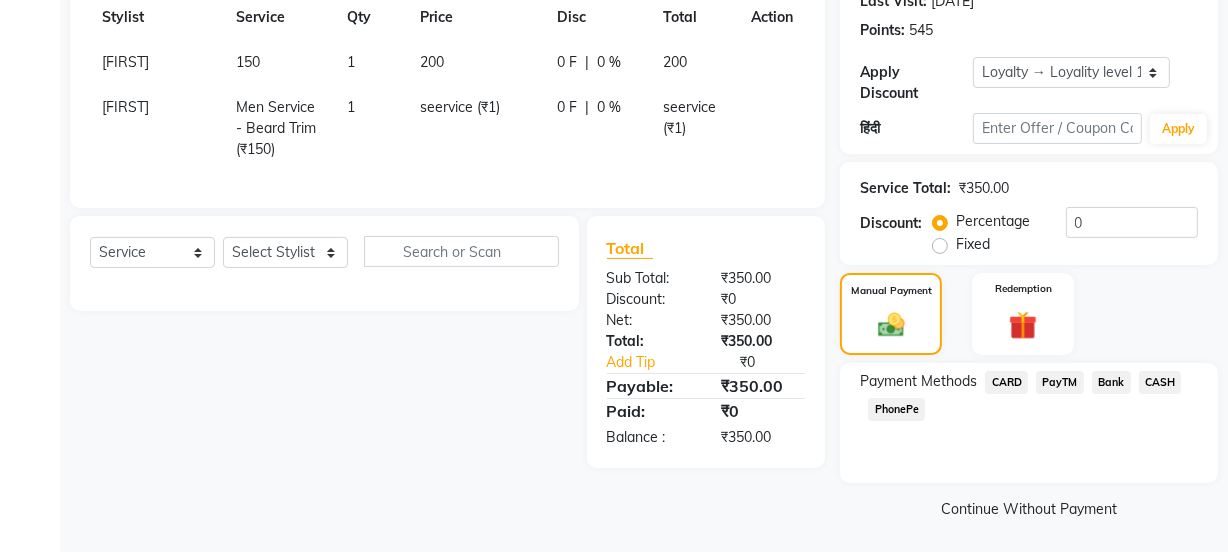 click on "PayTM" at bounding box center [1006, 382] 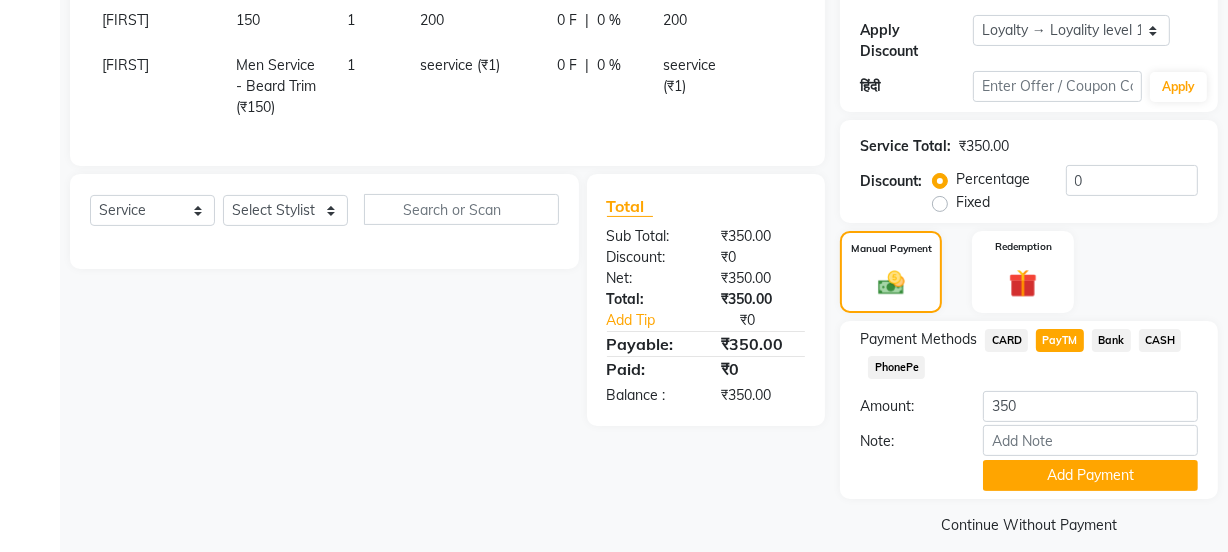 scroll, scrollTop: 356, scrollLeft: 0, axis: vertical 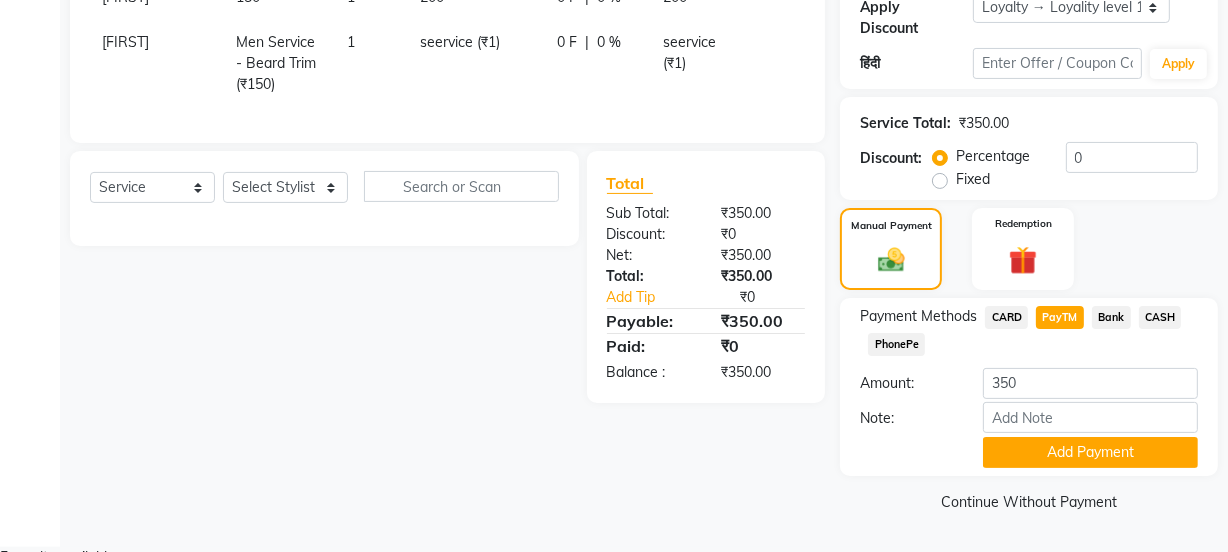 click on "Note:" at bounding box center [1029, 419] 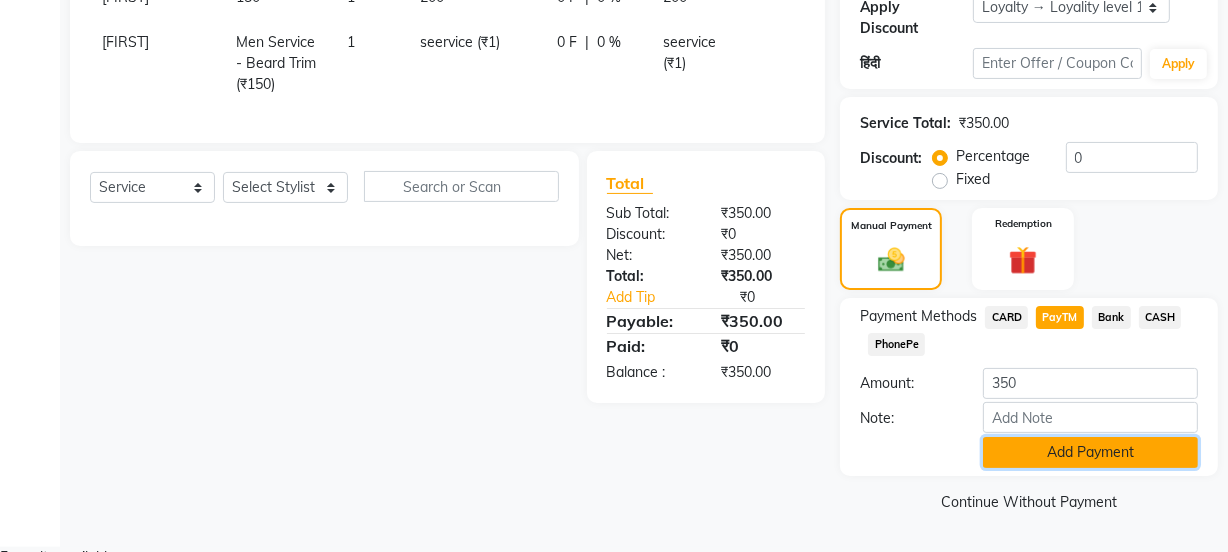 click on "Add Payment" at bounding box center (1090, 452) 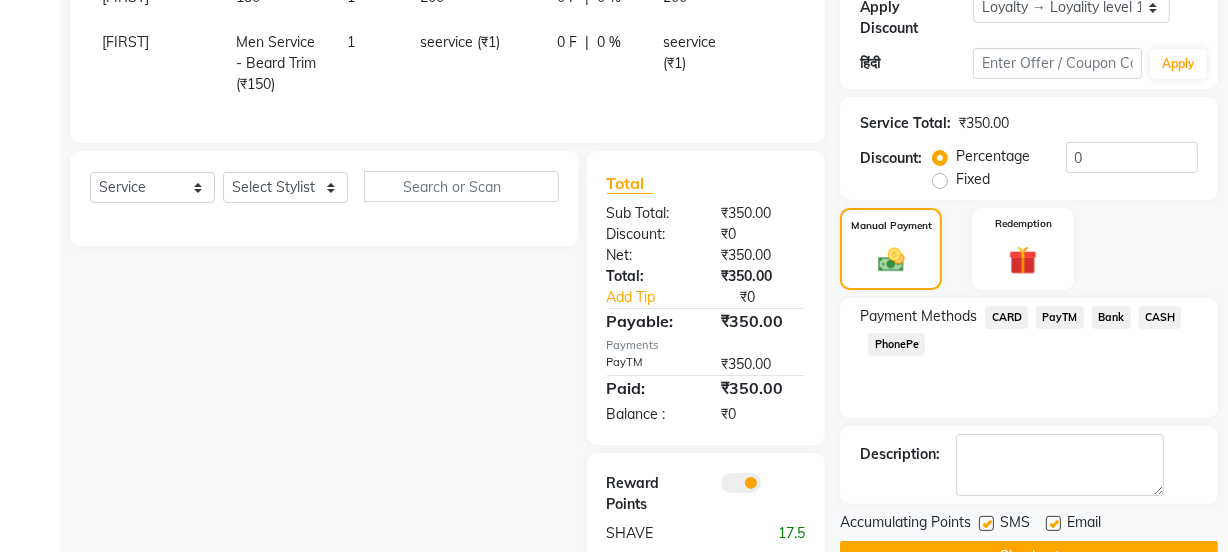 click at bounding box center (1053, 523) 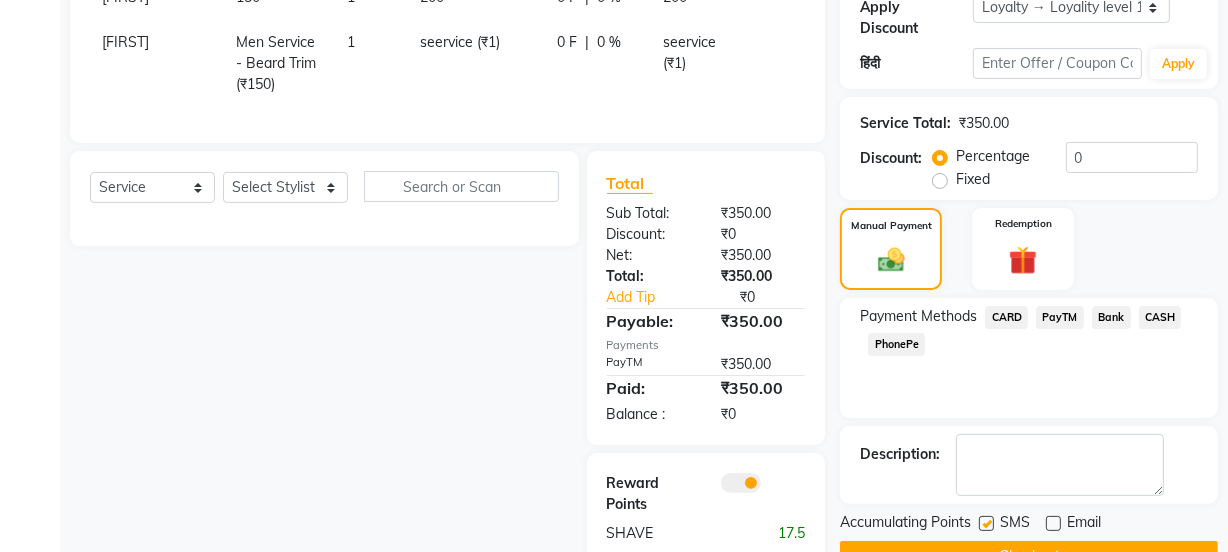 click at bounding box center (986, 523) 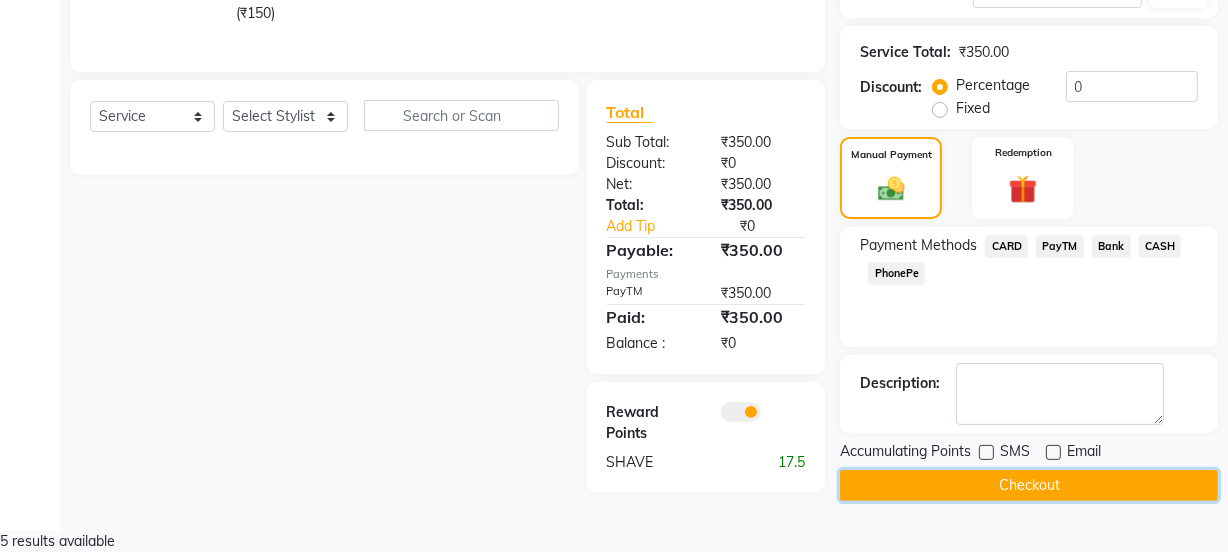 click on "Checkout" at bounding box center [1029, 485] 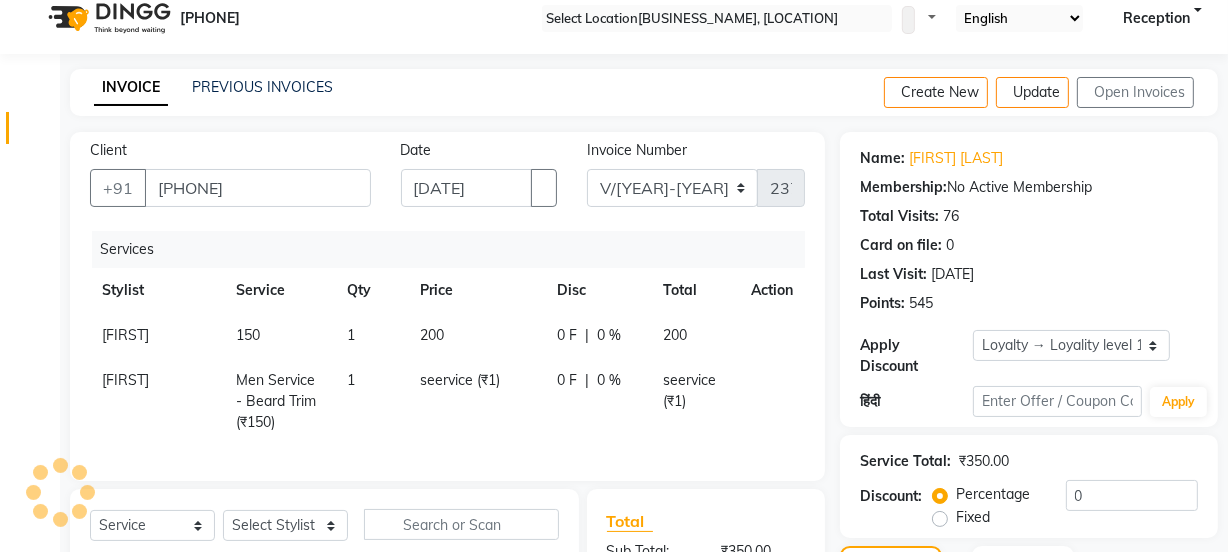 scroll, scrollTop: 0, scrollLeft: 0, axis: both 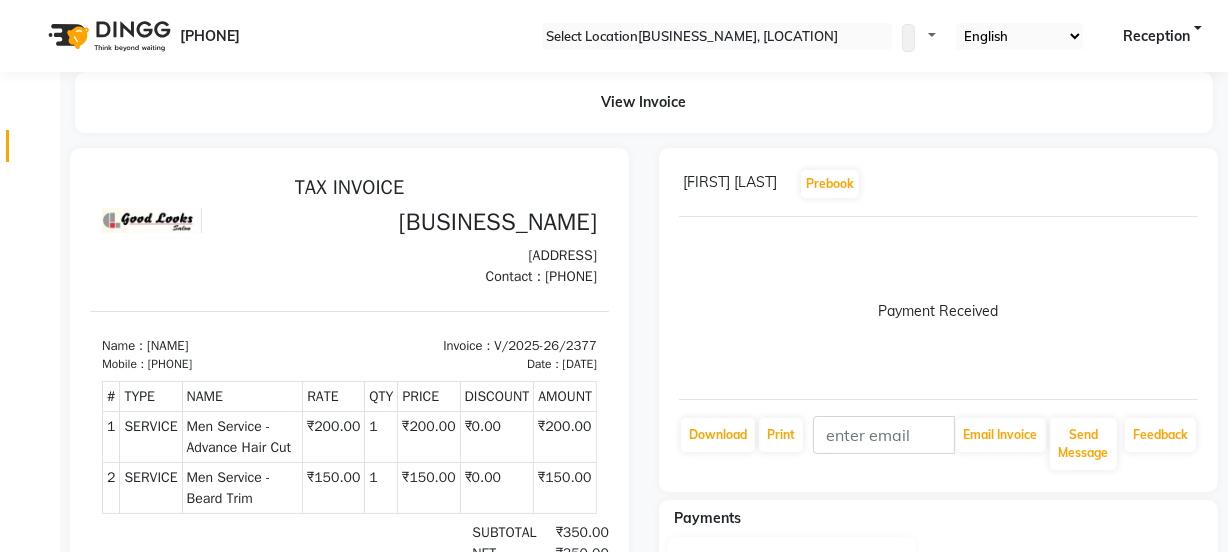 click at bounding box center (37, 151) 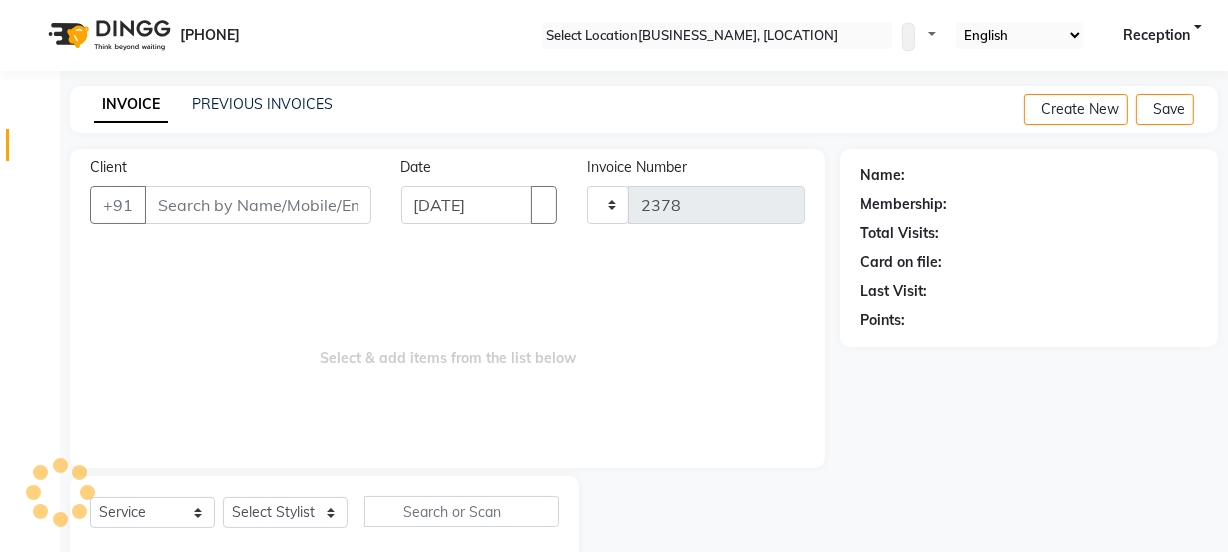 scroll, scrollTop: 50, scrollLeft: 0, axis: vertical 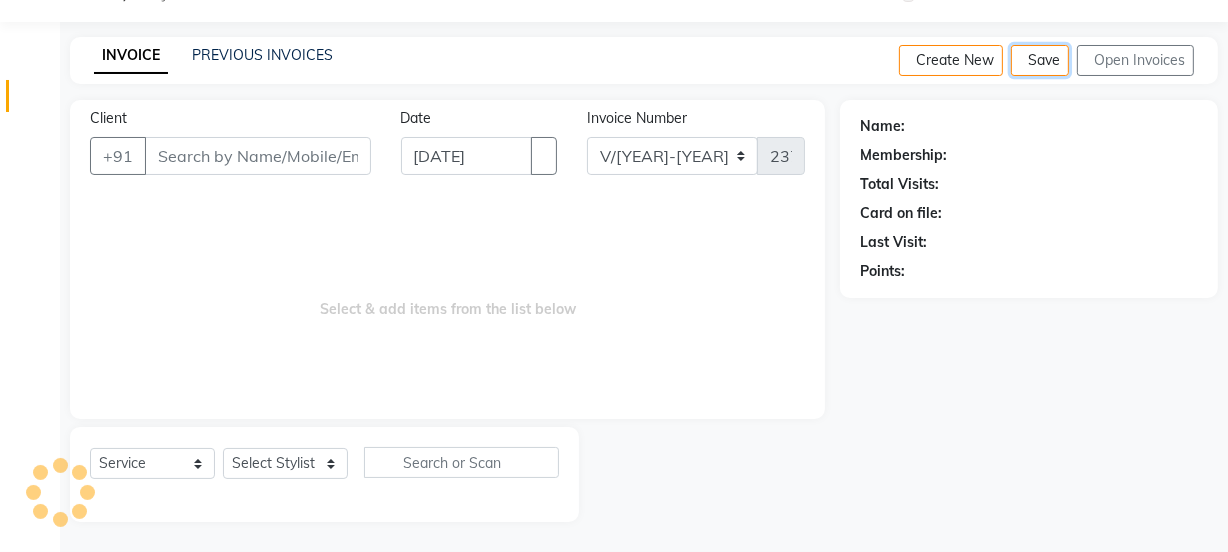 click on "Create New Save Open Invoices" at bounding box center (1058, 60) 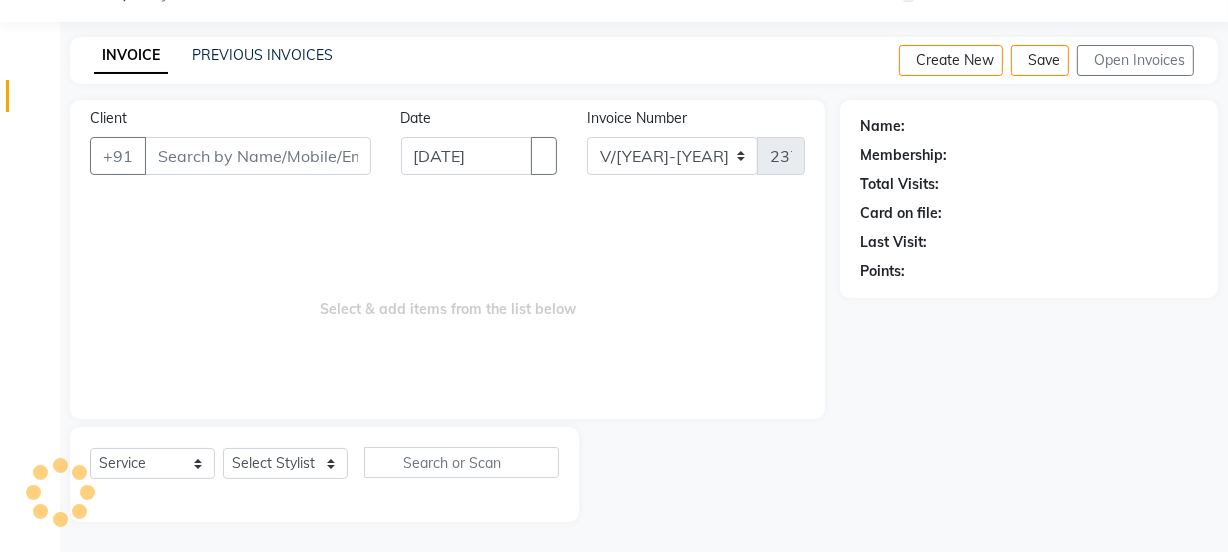 click on "Create New Save Open Invoices" at bounding box center (1058, 60) 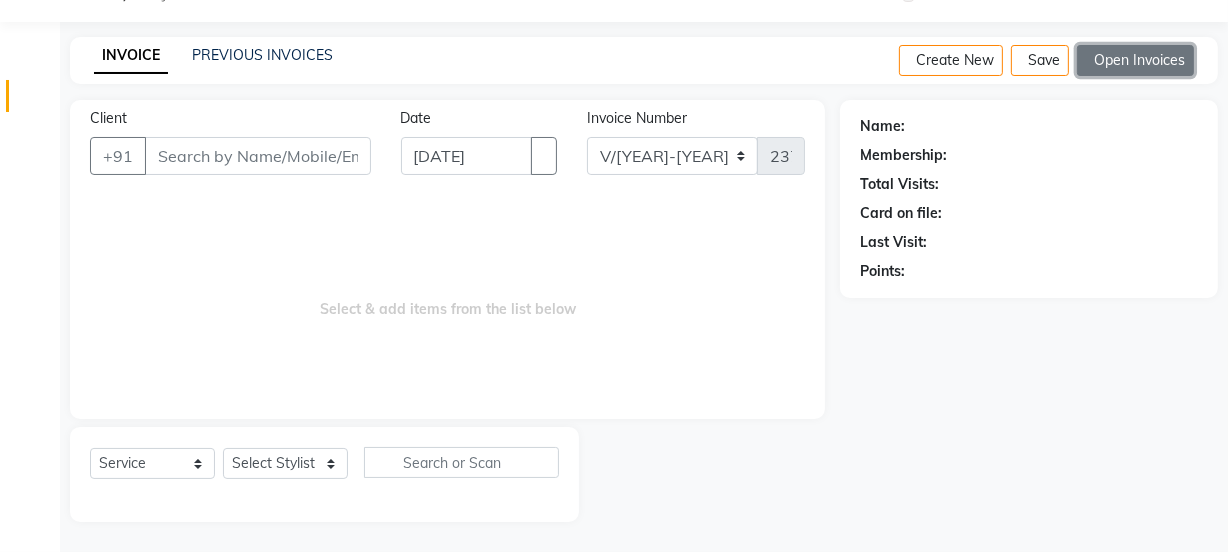 click on "Open Invoices" at bounding box center [1135, 60] 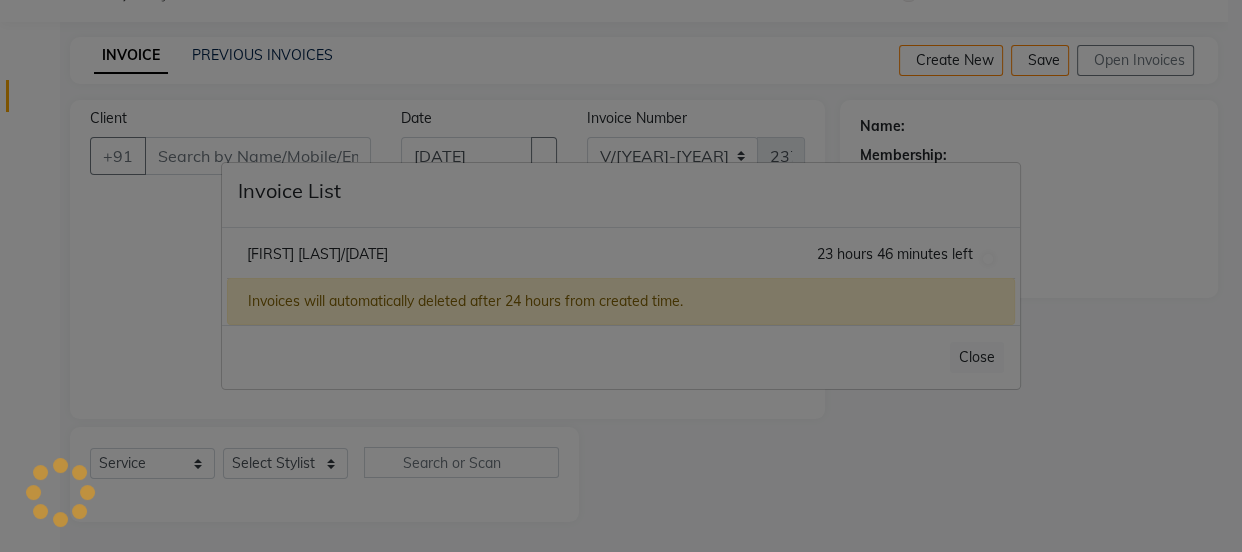 click on "[FIRST] [LAST]/[DATE]" at bounding box center [317, 254] 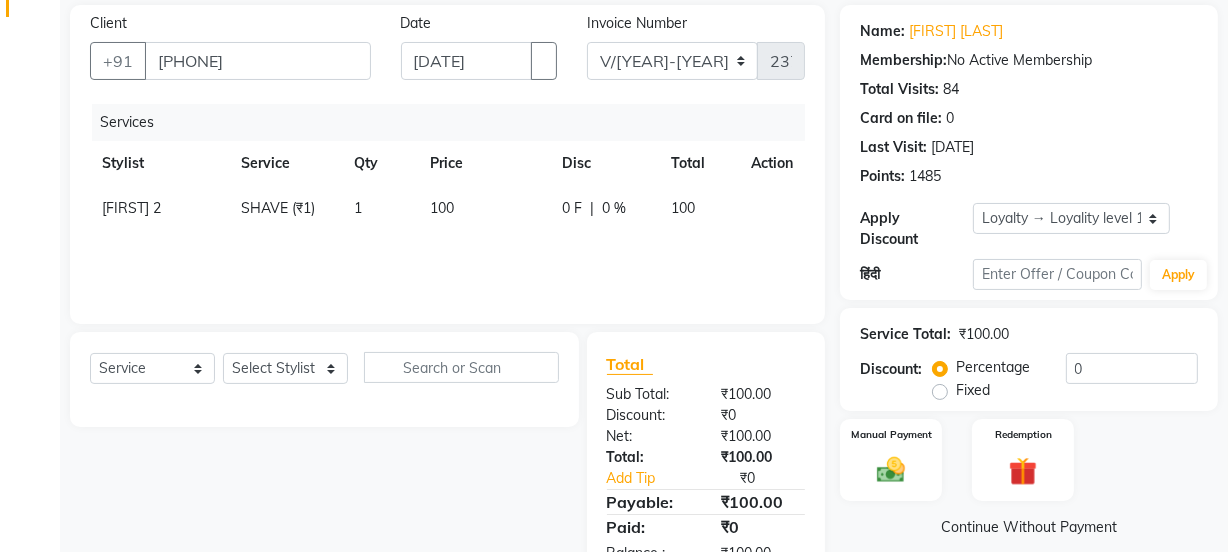 scroll, scrollTop: 206, scrollLeft: 0, axis: vertical 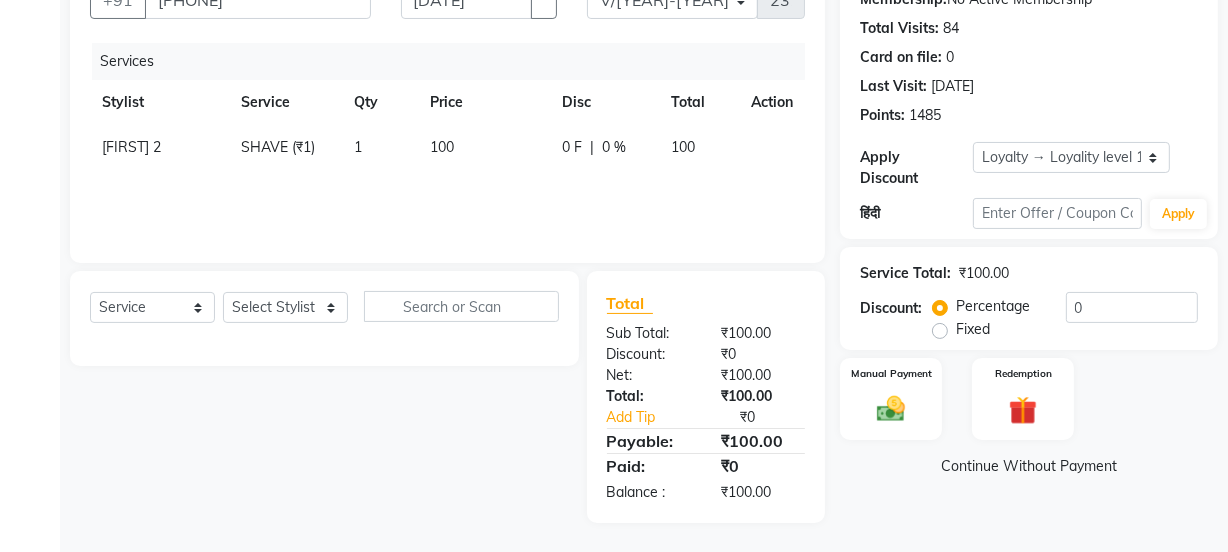 click on "Name: [FIRST] [LAST] Membership:  No Active Membership  Total Visits:  84 Card on file:  0 Last Visit:   [DATE] Points:   1485  Apply Discount Select  Loyalty → Loyality level 1  Coupon Code Apply Service Total:  ₹100.00  Discount:  Percentage   Fixed  0 Manual Payment Redemption  Continue Without Payment" at bounding box center (1036, 233) 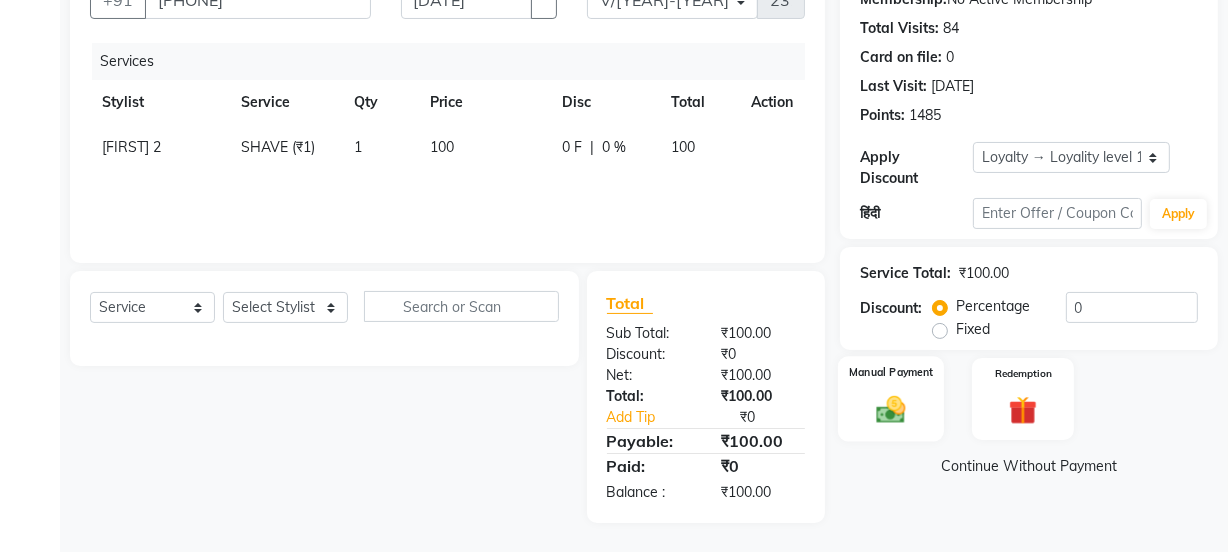 click on "Manual Payment" at bounding box center [891, 399] 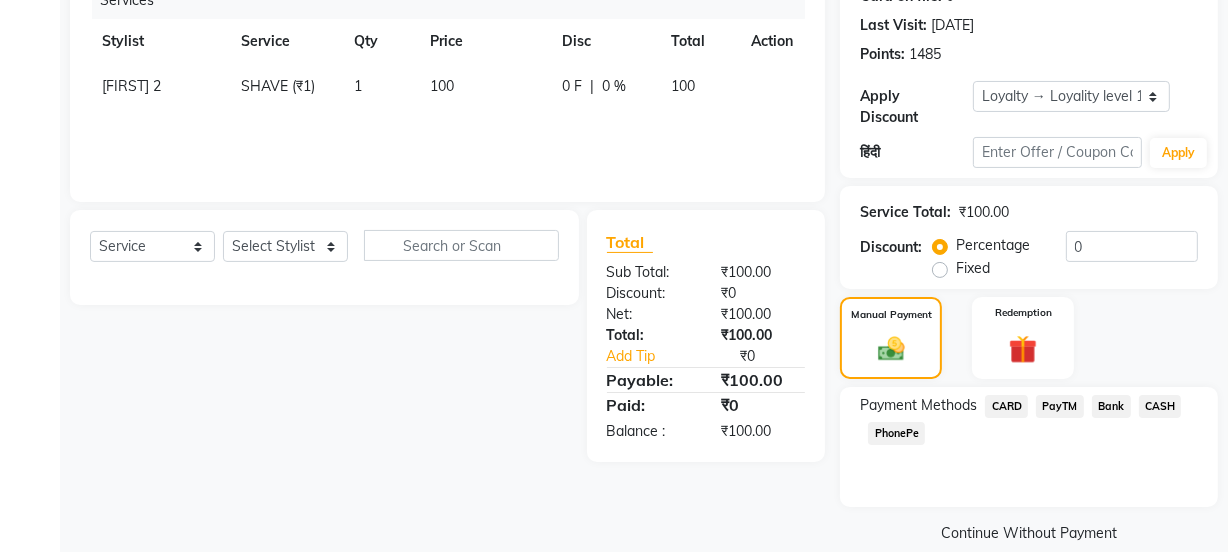 scroll, scrollTop: 300, scrollLeft: 0, axis: vertical 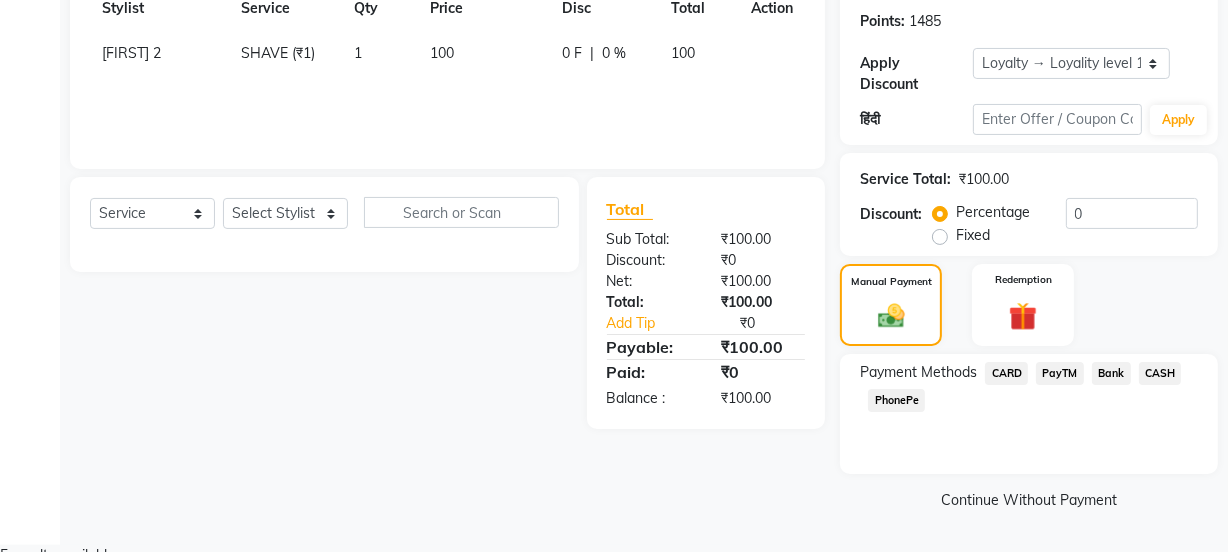 click on "PayTM" at bounding box center [1006, 373] 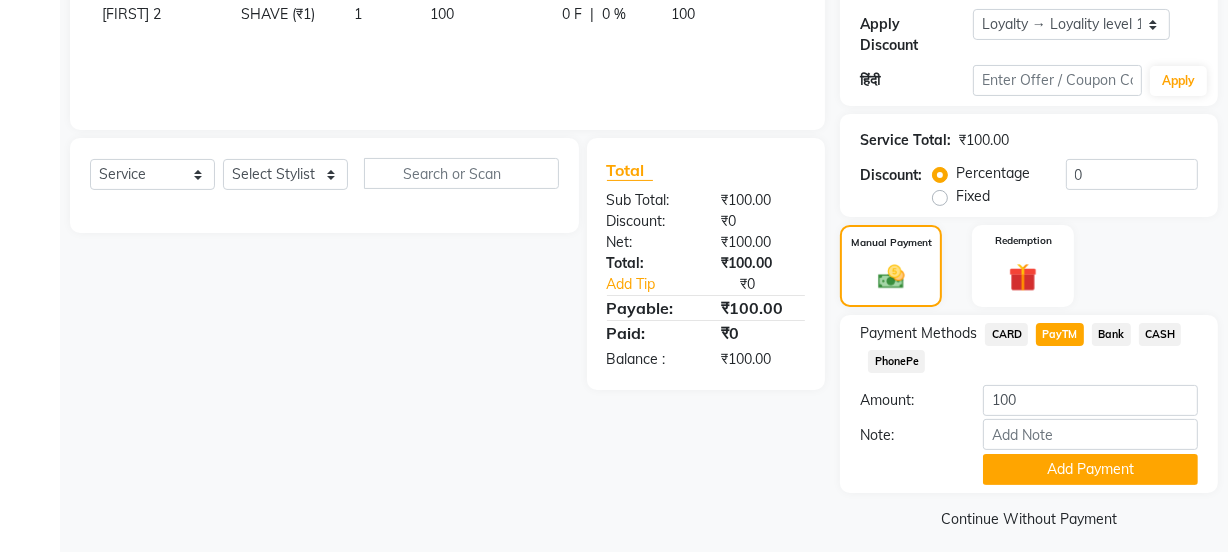 scroll, scrollTop: 356, scrollLeft: 0, axis: vertical 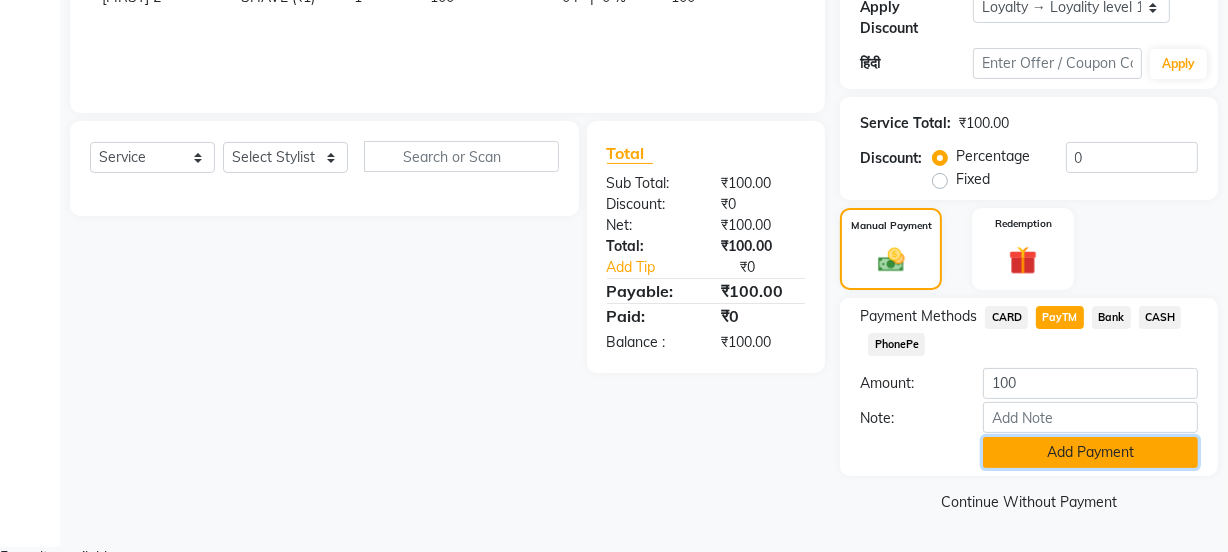 click on "Add Payment" at bounding box center (1090, 452) 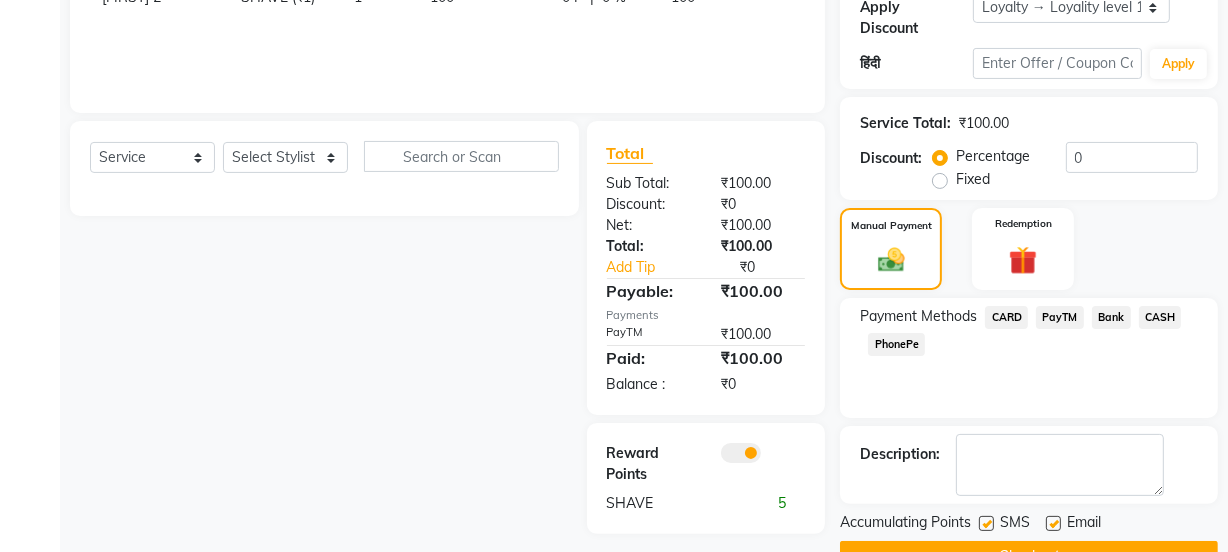 scroll, scrollTop: 412, scrollLeft: 0, axis: vertical 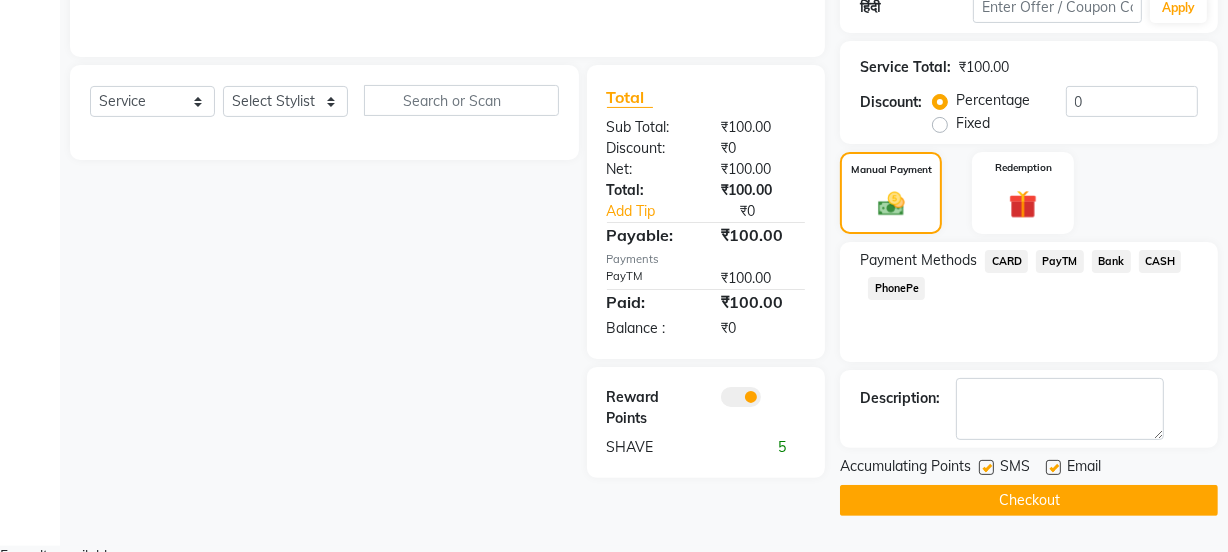 click at bounding box center [985, 470] 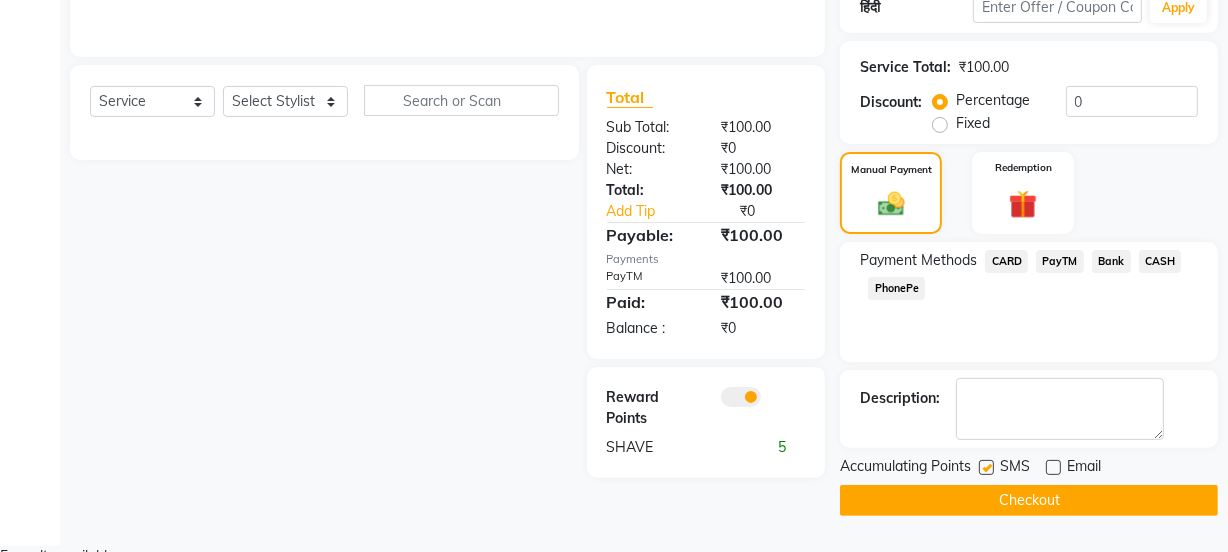 click at bounding box center (986, 467) 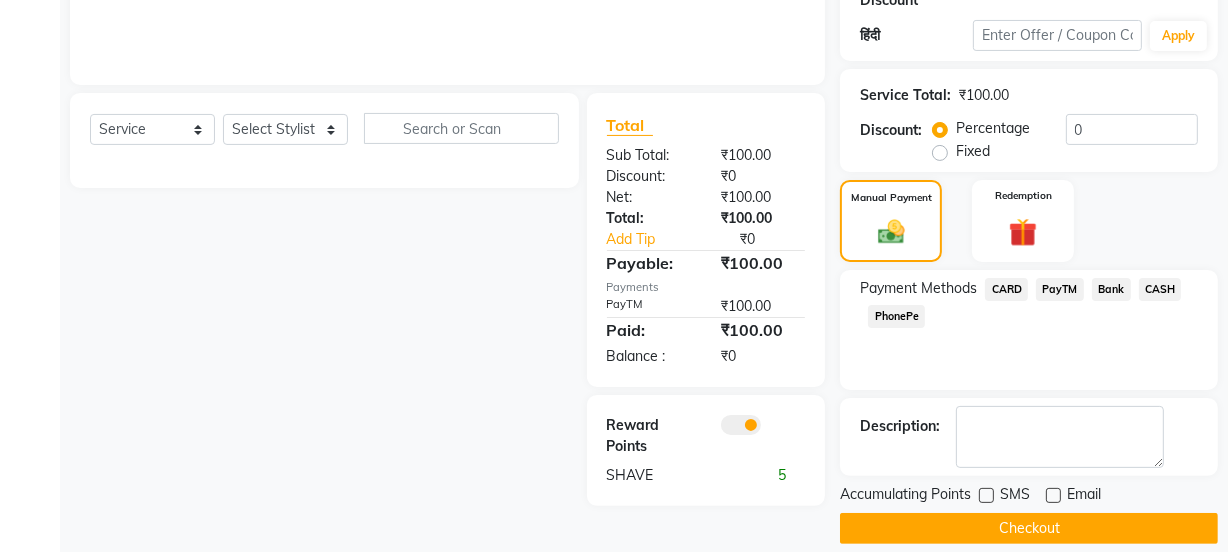 scroll, scrollTop: 412, scrollLeft: 0, axis: vertical 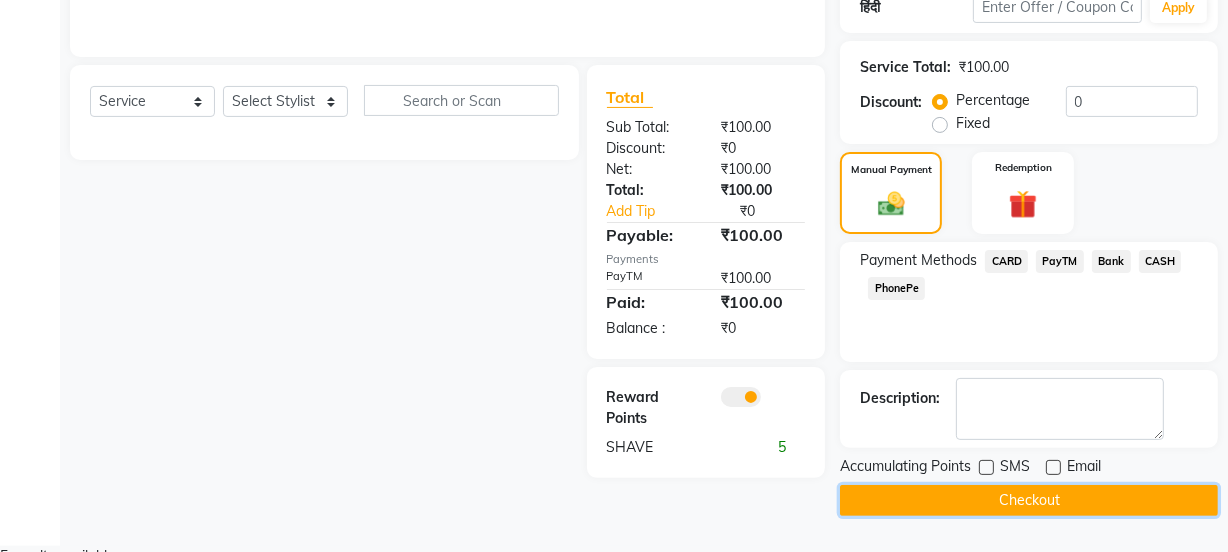 click on "Checkout" at bounding box center [1029, 500] 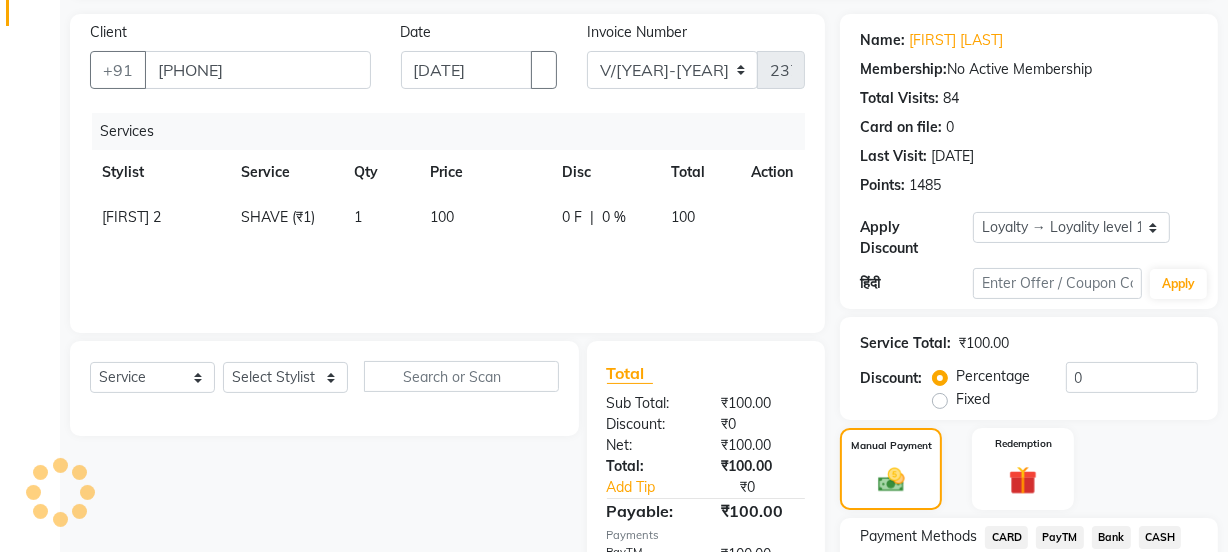 scroll, scrollTop: 0, scrollLeft: 0, axis: both 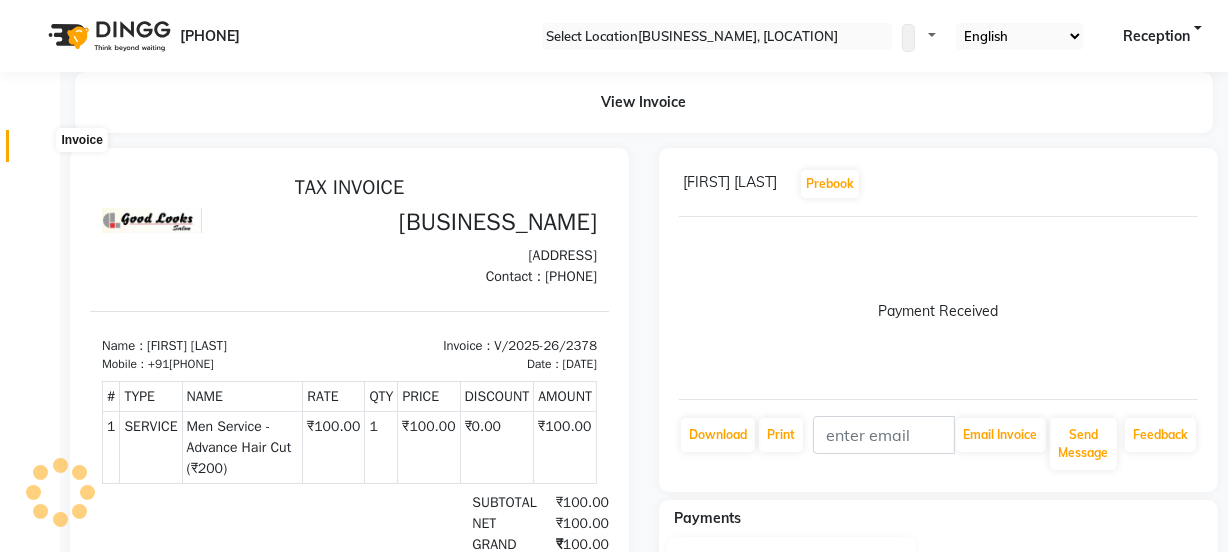 click at bounding box center [37, 151] 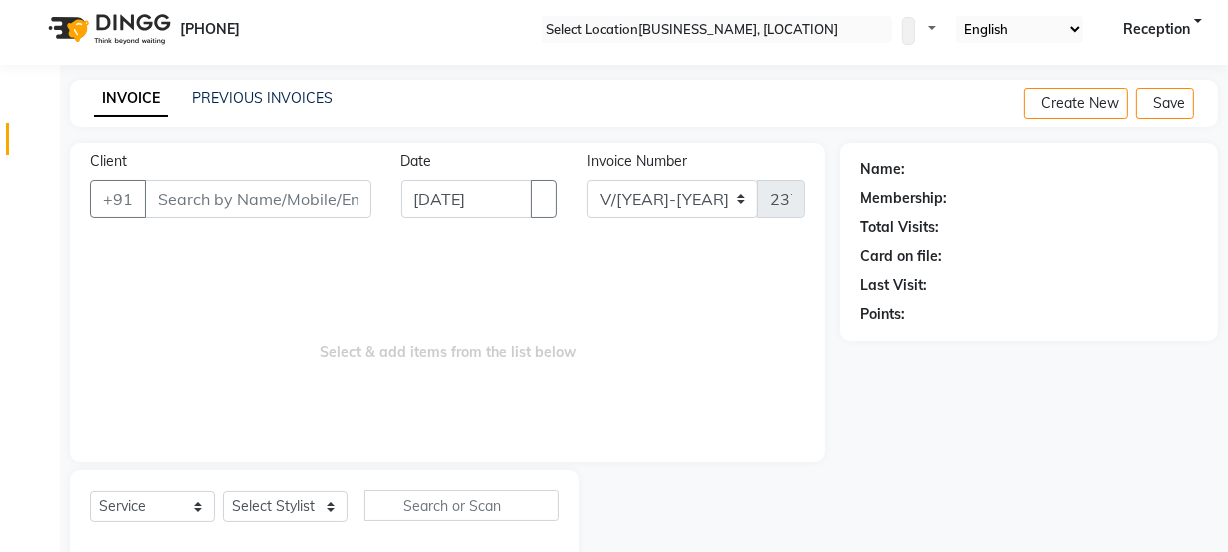 scroll, scrollTop: 50, scrollLeft: 0, axis: vertical 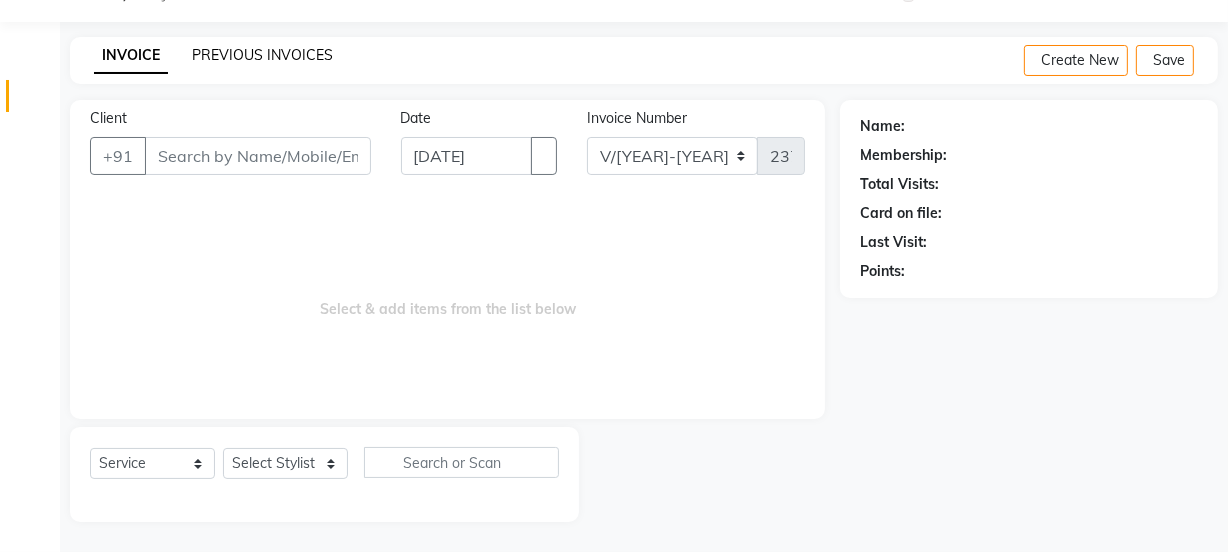 click on "PREVIOUS INVOICES" at bounding box center (262, 55) 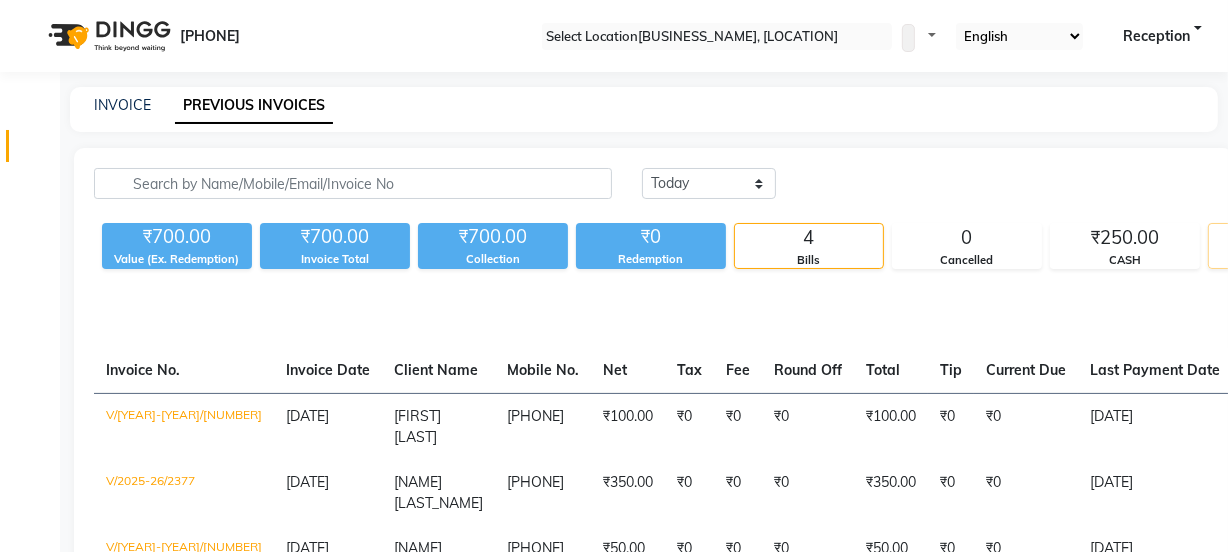 click on "₹450.00" at bounding box center [1125, 238] 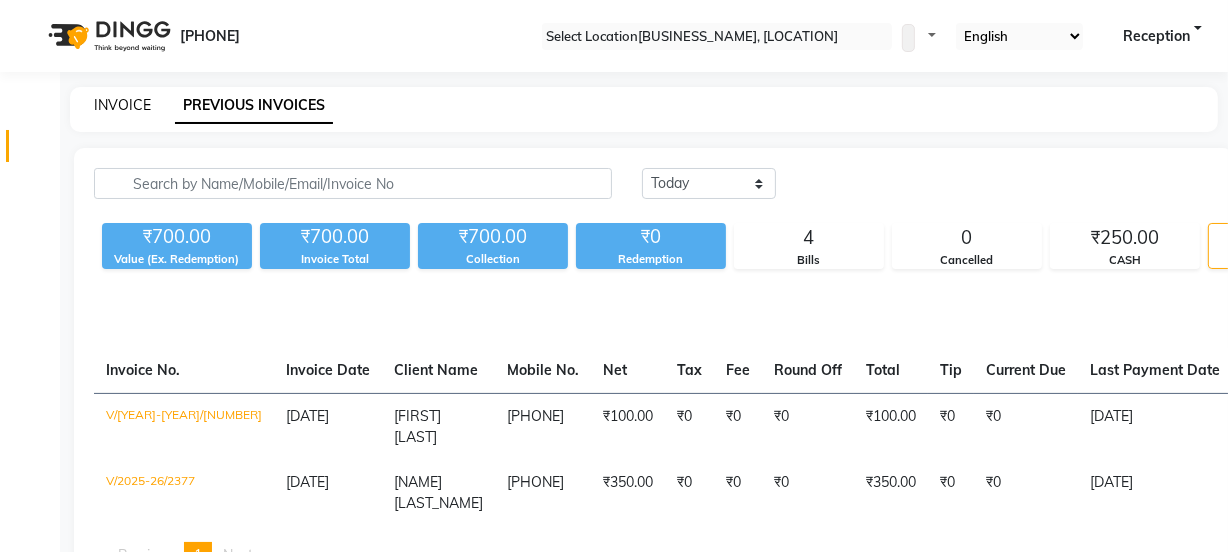click on "INVOICE" at bounding box center [122, 105] 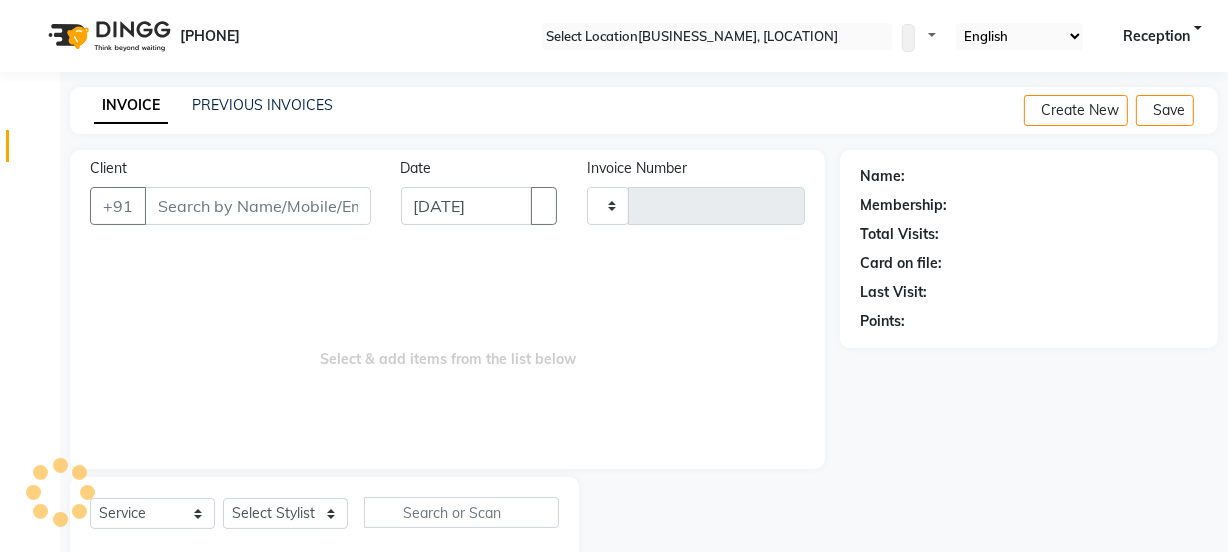 scroll, scrollTop: 50, scrollLeft: 0, axis: vertical 